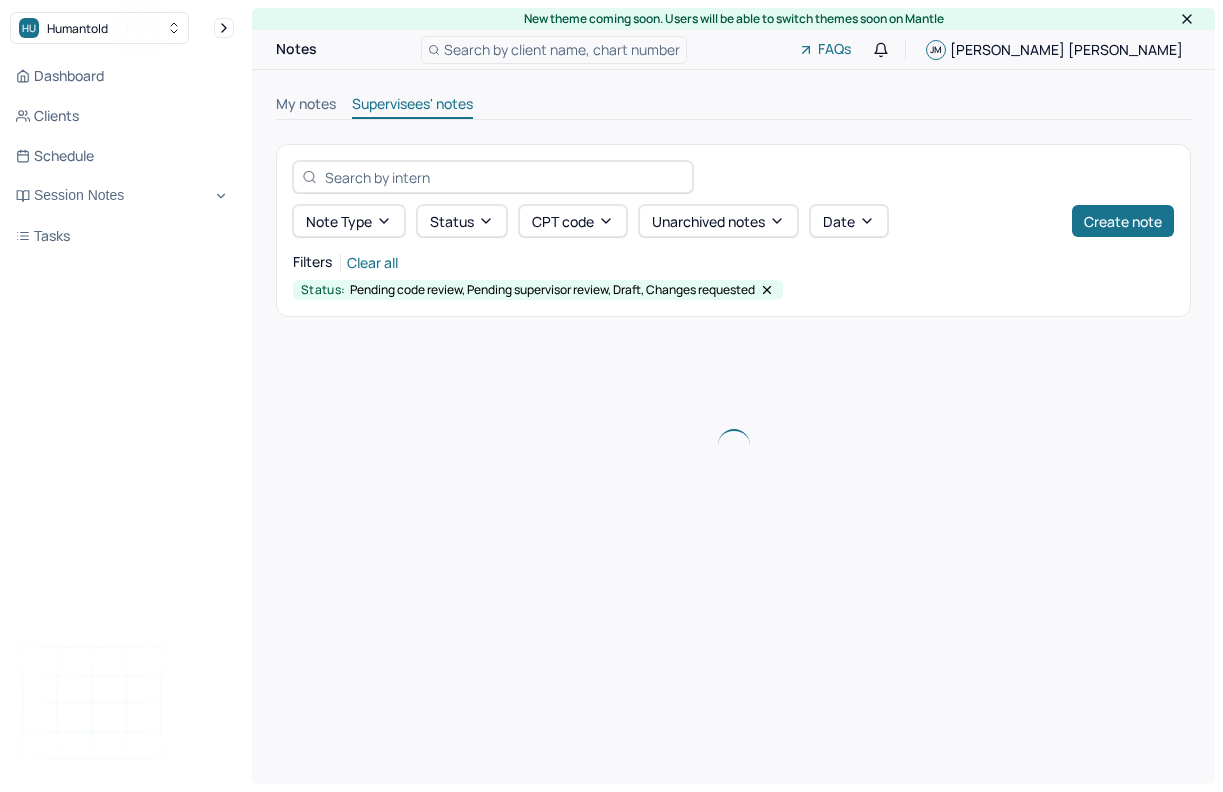 scroll, scrollTop: 0, scrollLeft: 0, axis: both 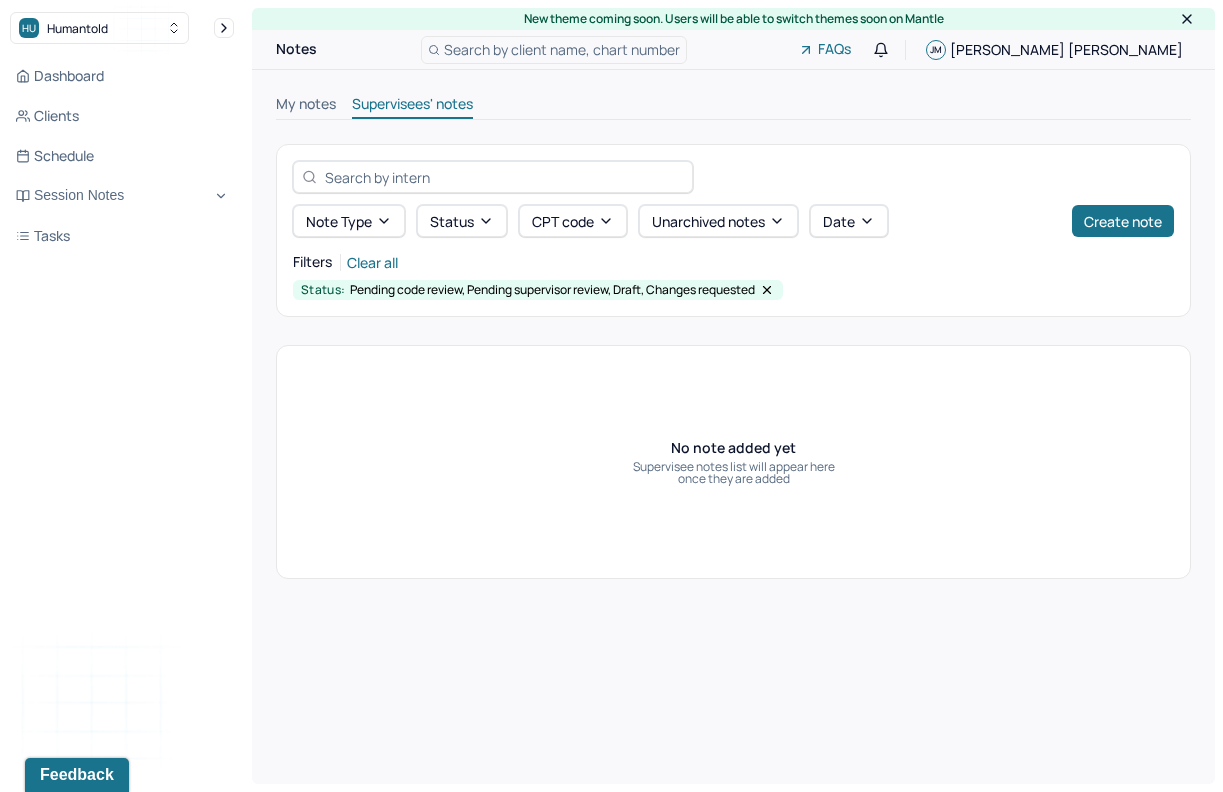 click on "My notes" at bounding box center [306, 106] 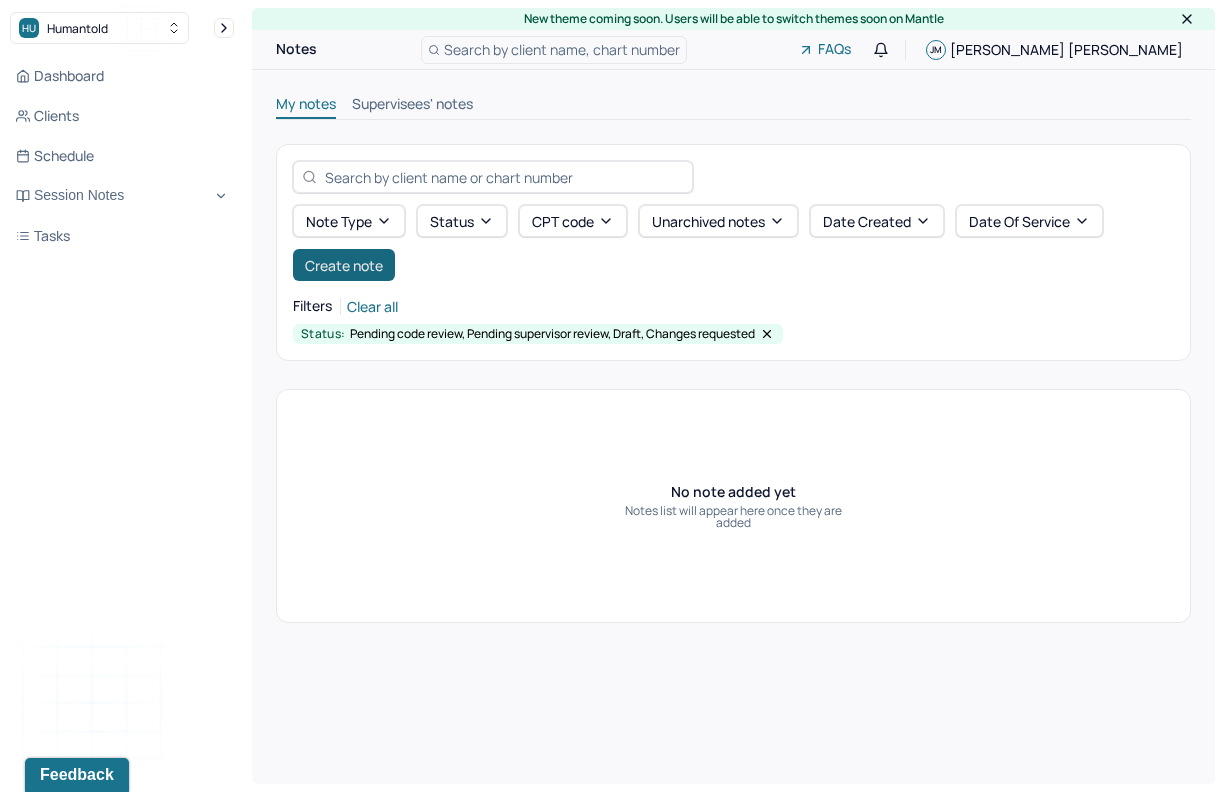 click on "Create note" at bounding box center (344, 265) 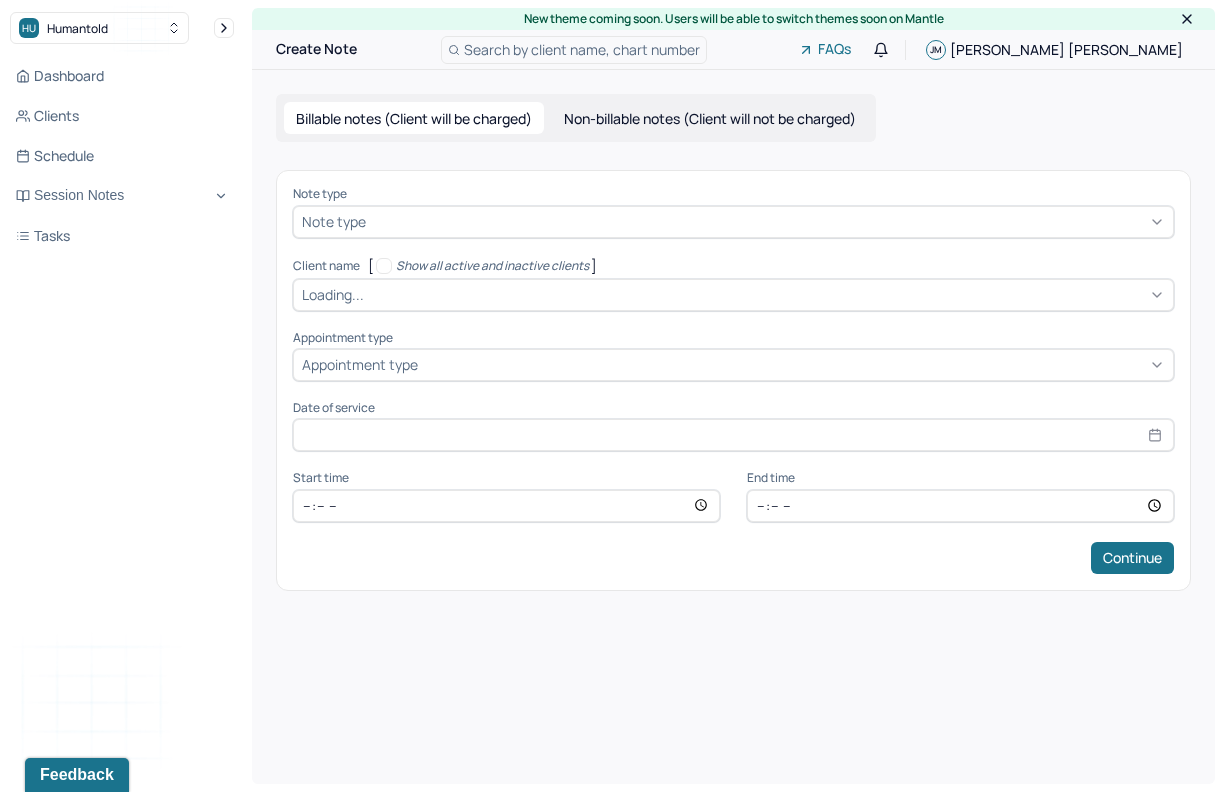 click on "Note type" at bounding box center [733, 222] 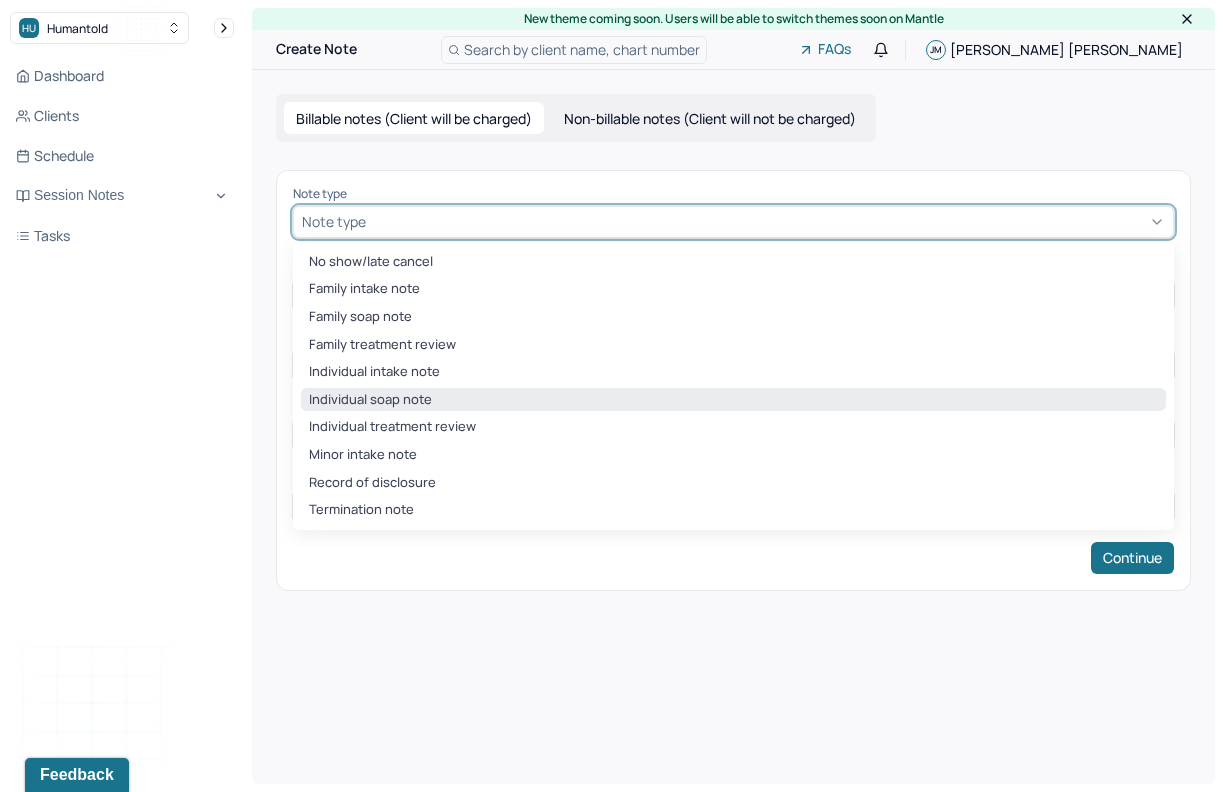 click on "Individual soap note" at bounding box center [733, 400] 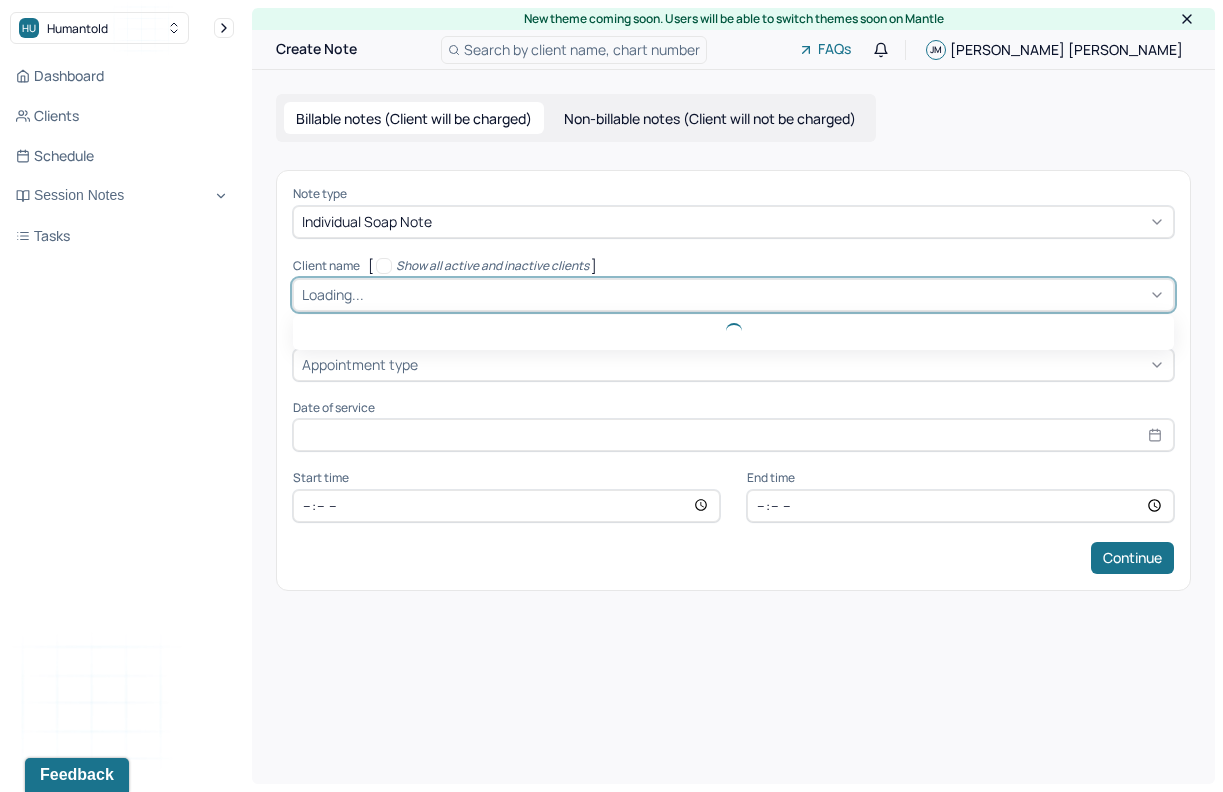 click at bounding box center [766, 294] 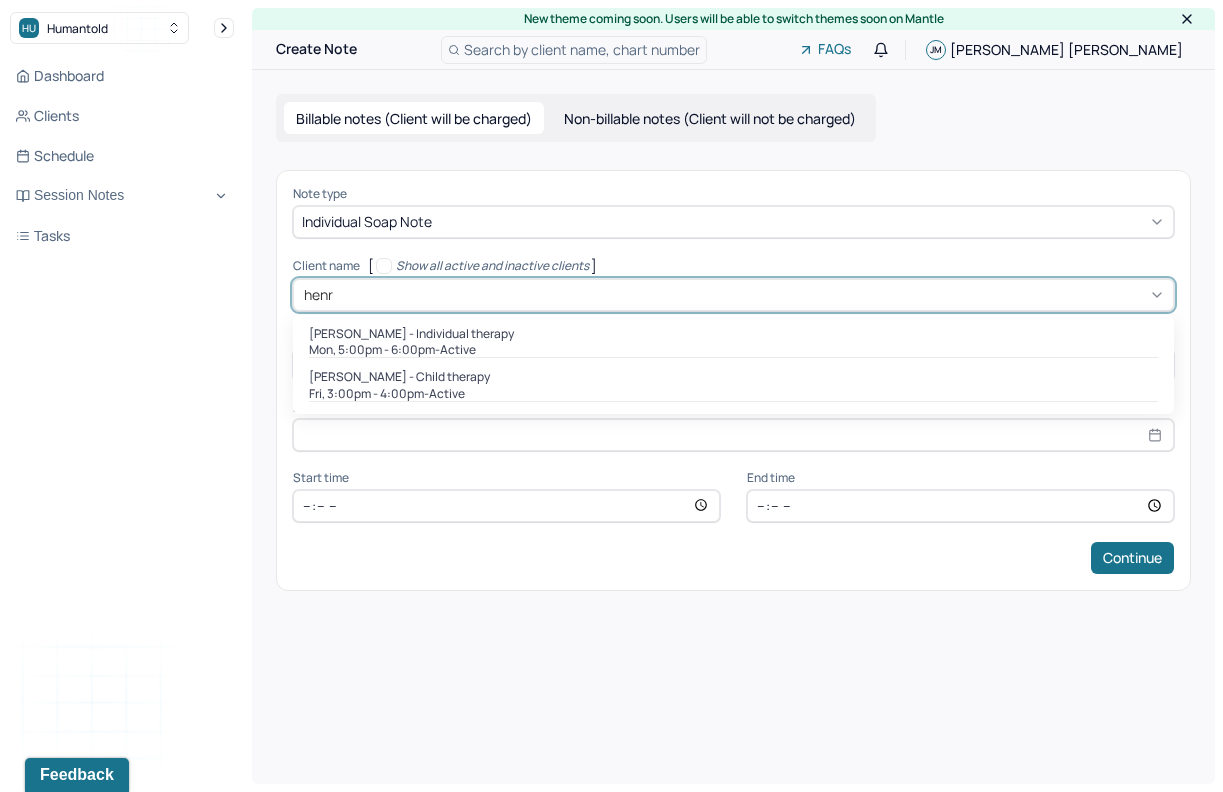 type on "henr" 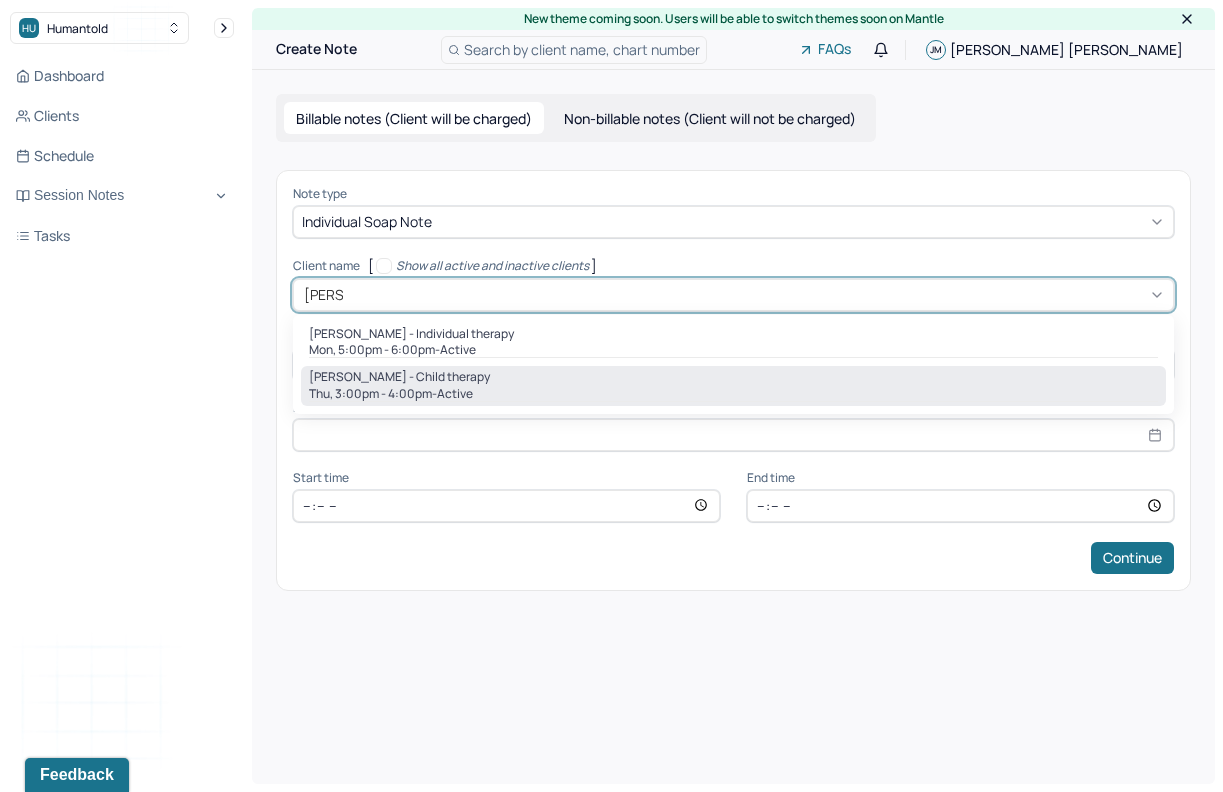 click on "Thu, 3:00pm - 4:00pm  -  active" at bounding box center [733, 394] 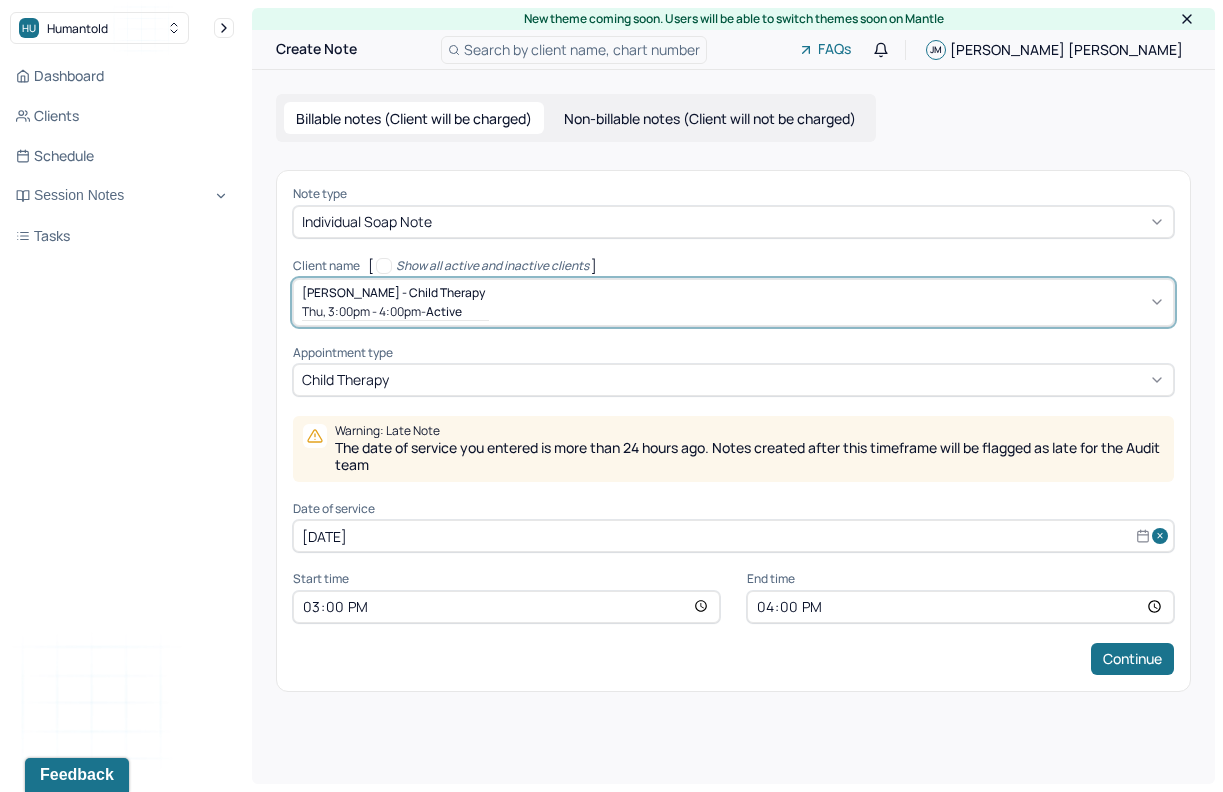 click on "[DATE]" at bounding box center [733, 536] 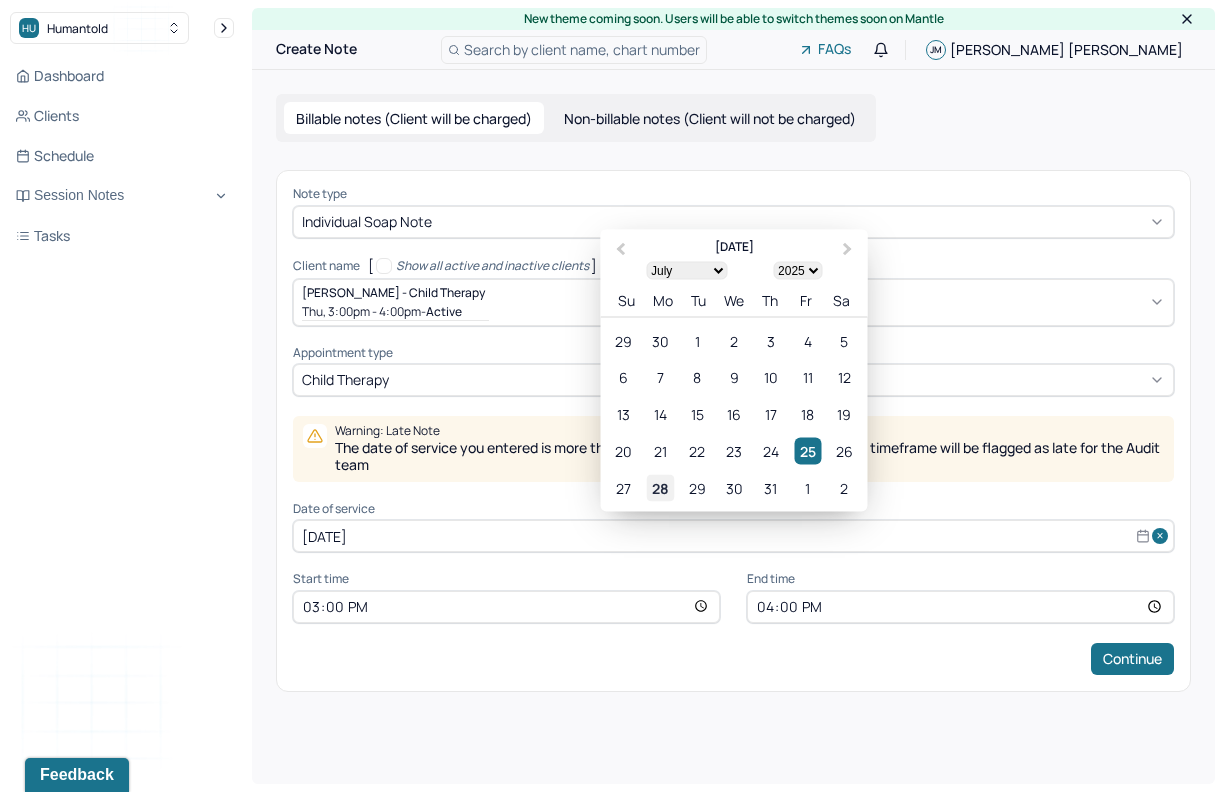 click on "28" at bounding box center [660, 488] 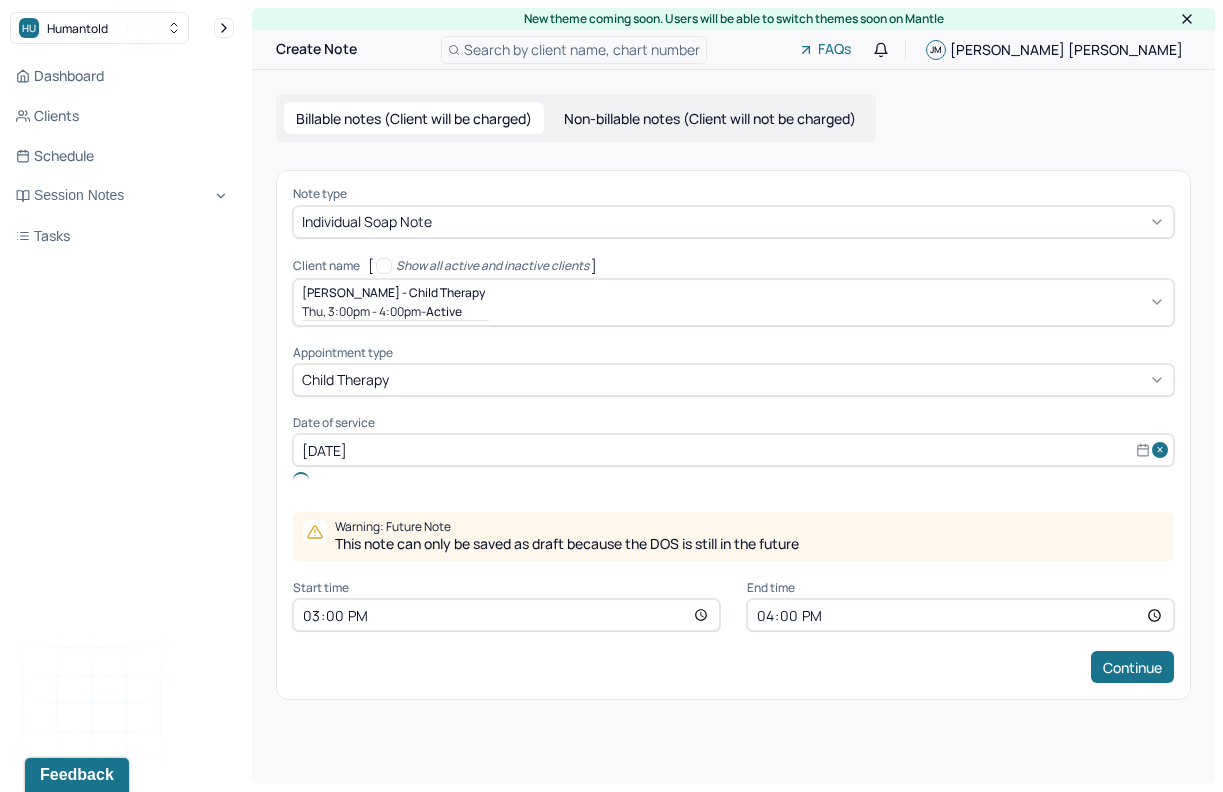 type on "[DATE]" 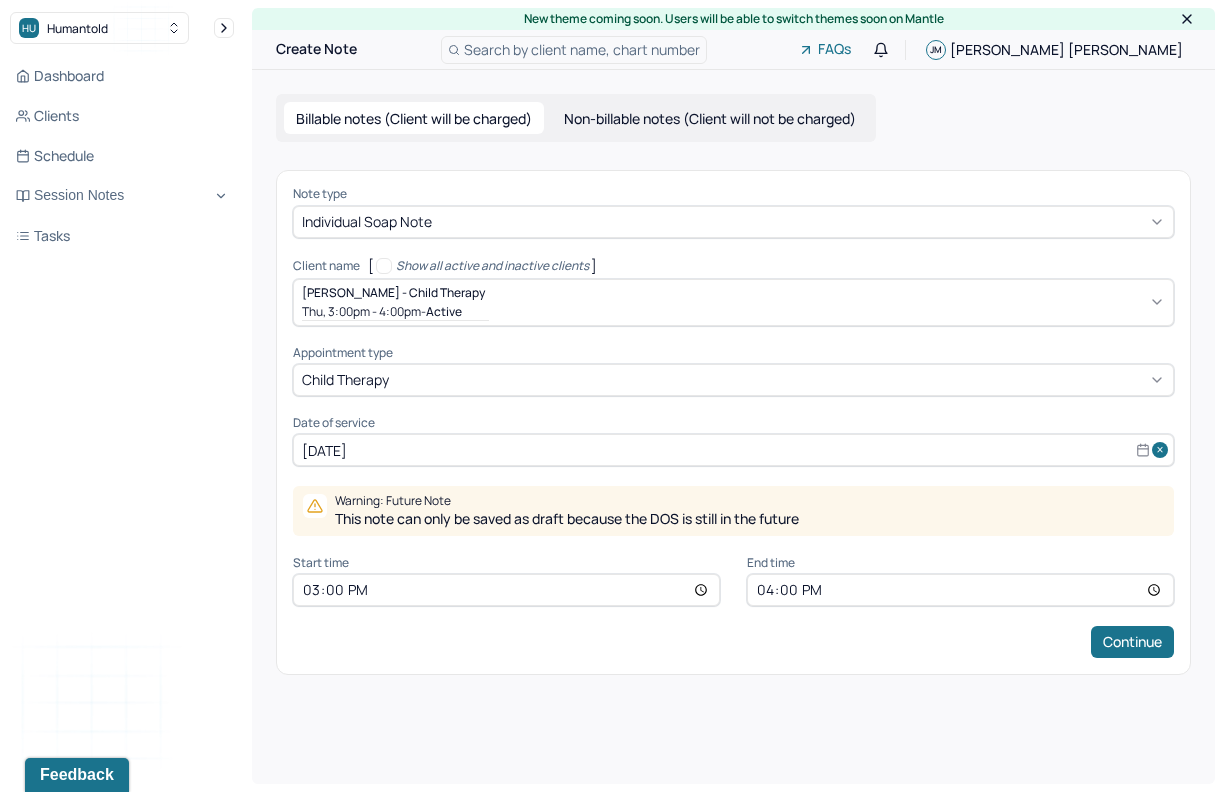 click on "15:00" at bounding box center (506, 590) 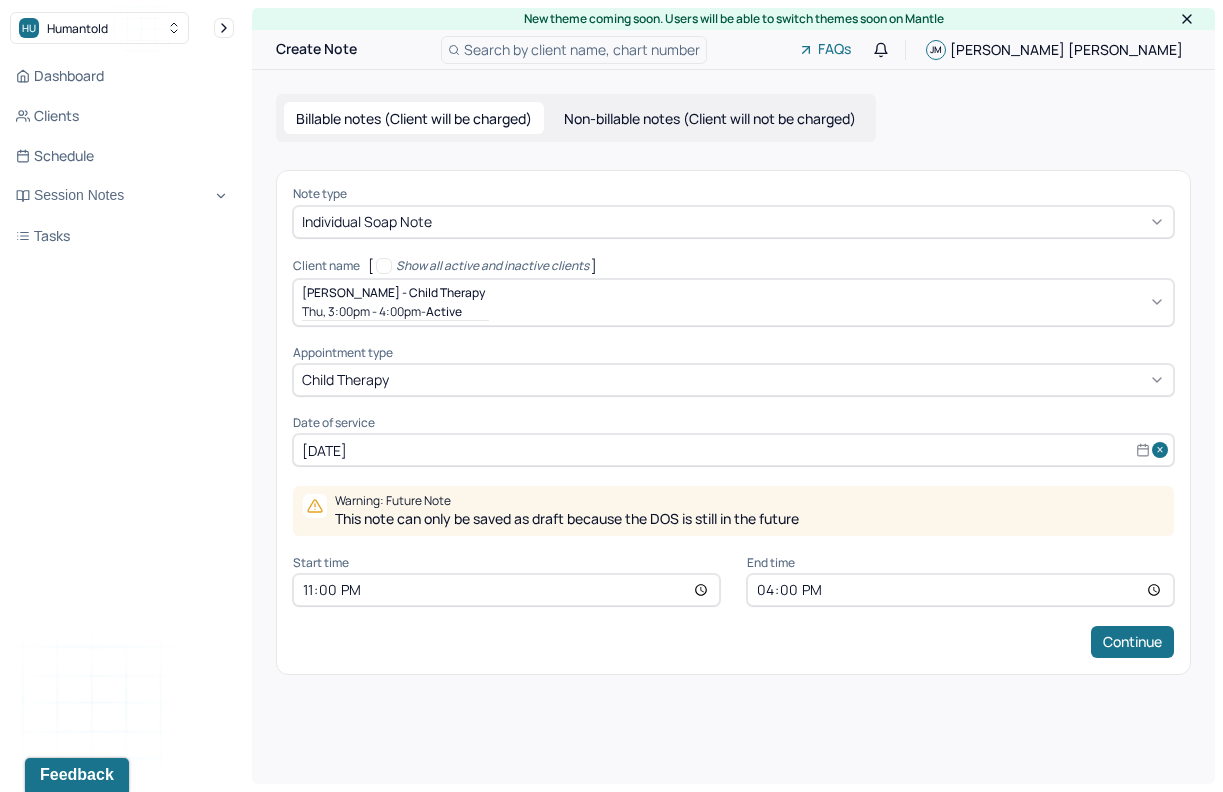 click on "23:00" at bounding box center (506, 590) 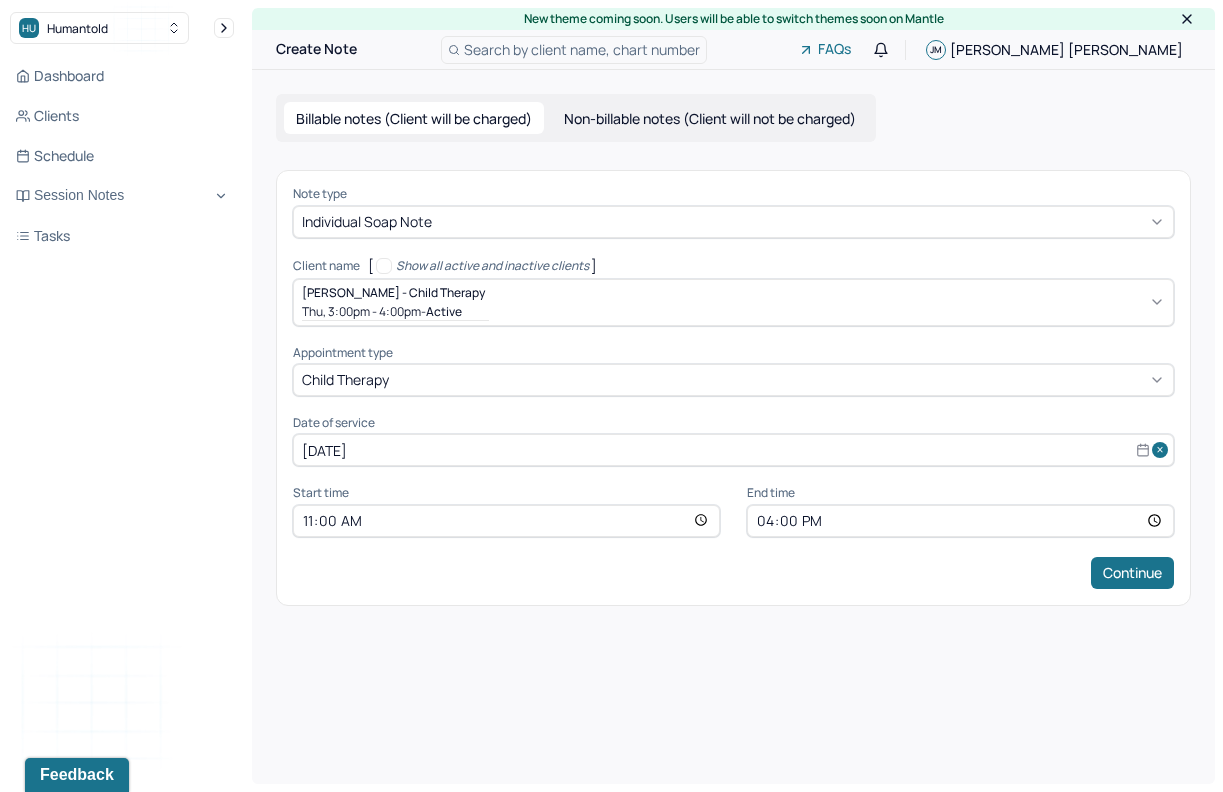 click on "16:00" at bounding box center (960, 521) 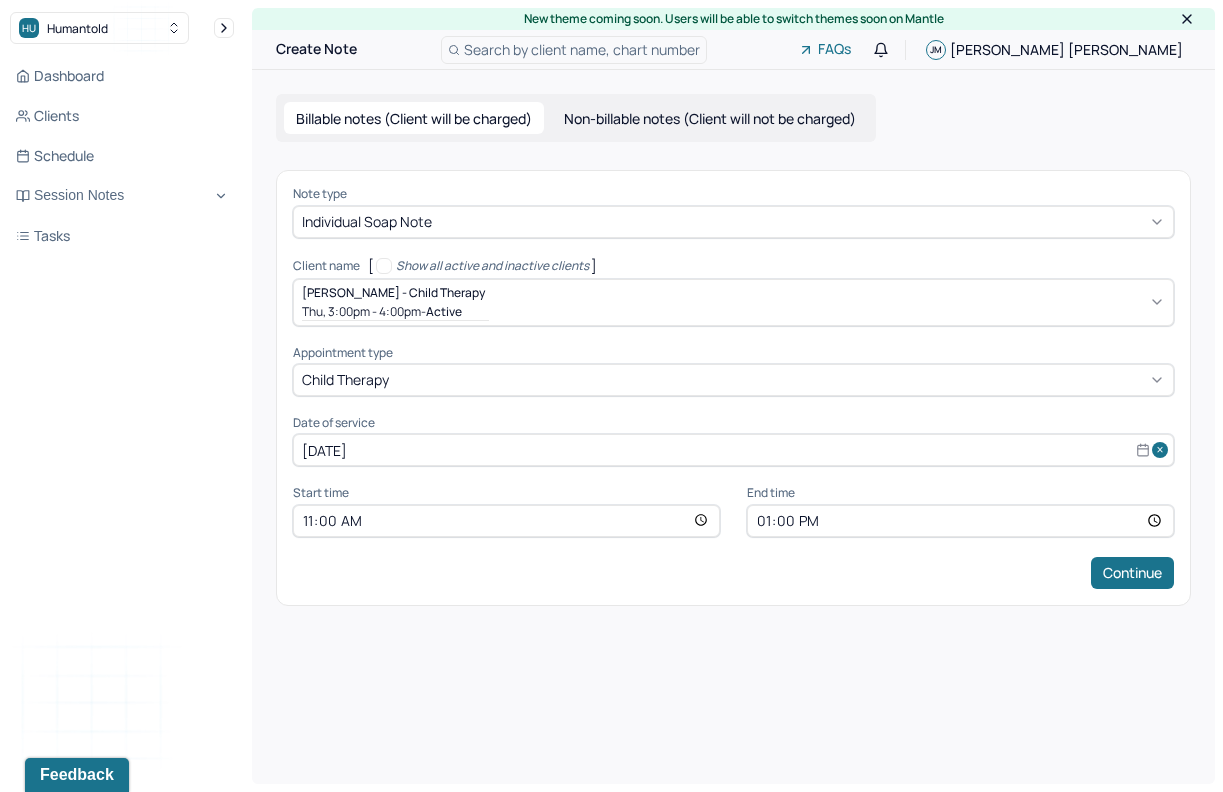 type on "12:00" 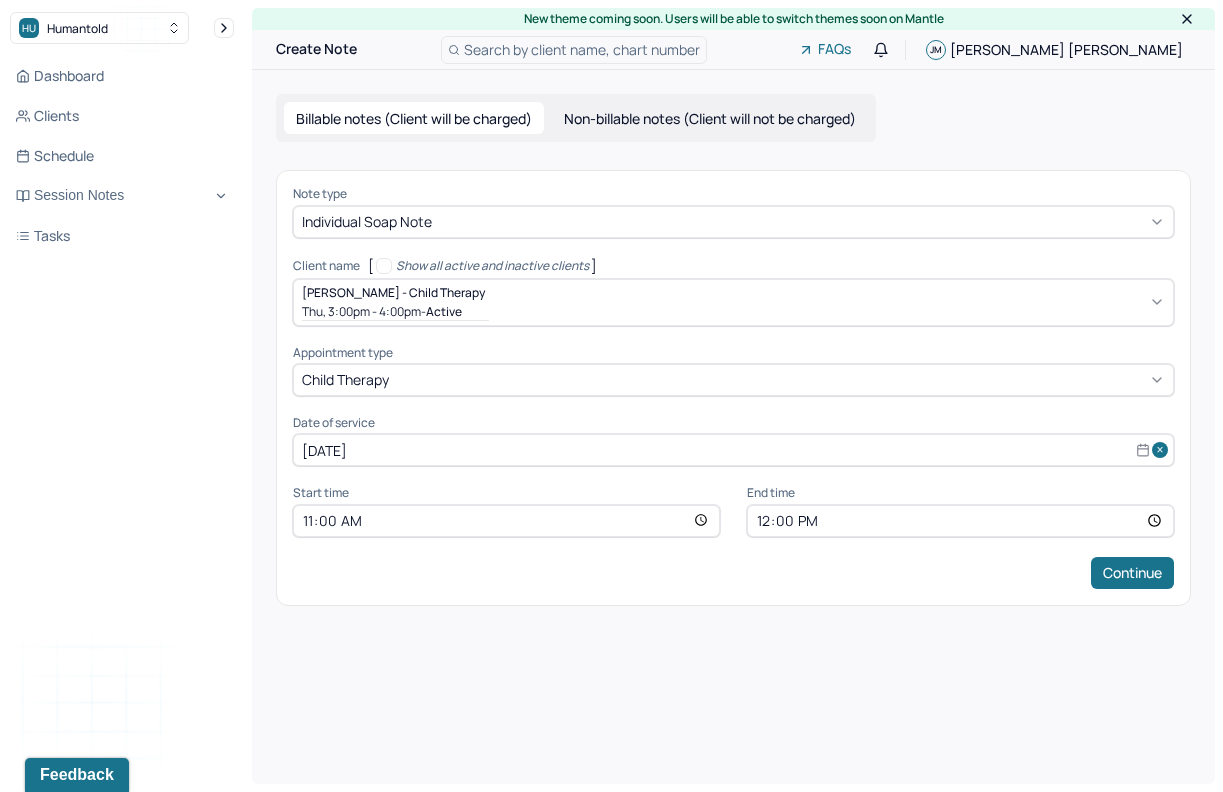 click on "Continue" at bounding box center [733, 573] 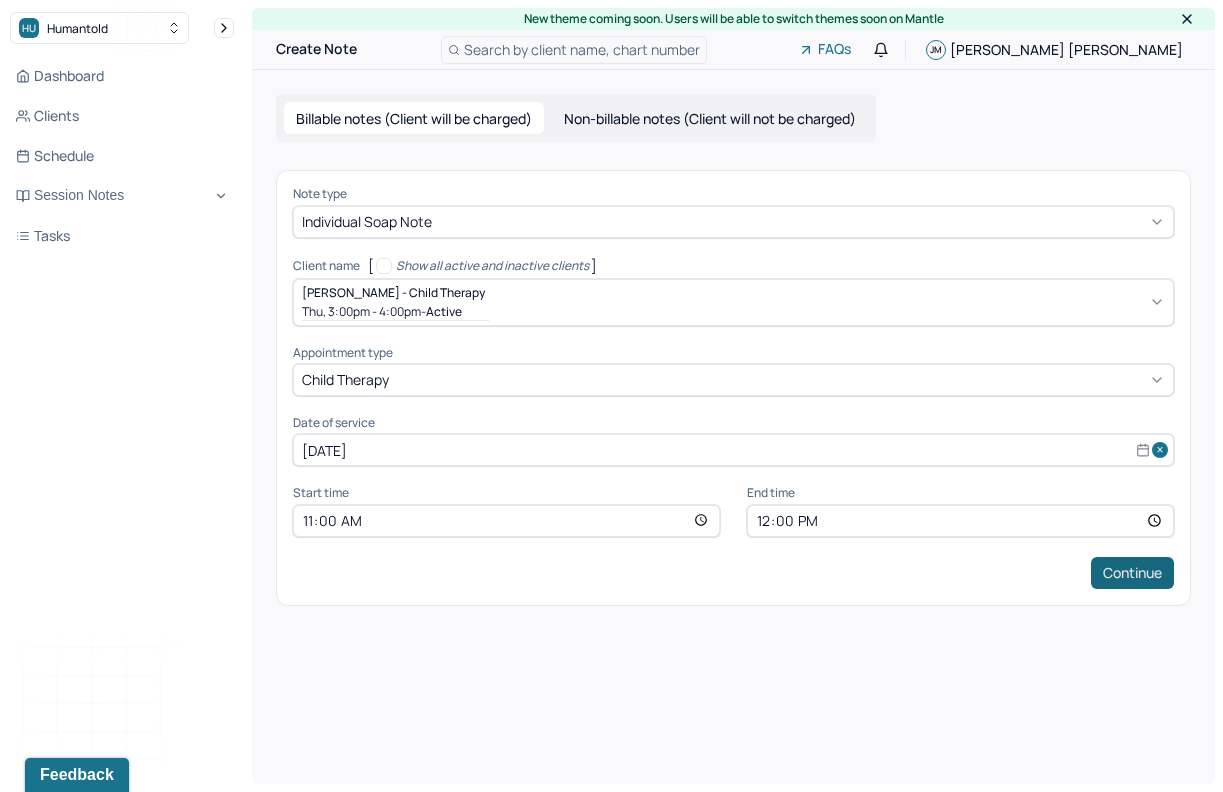 click on "Continue" at bounding box center (1132, 573) 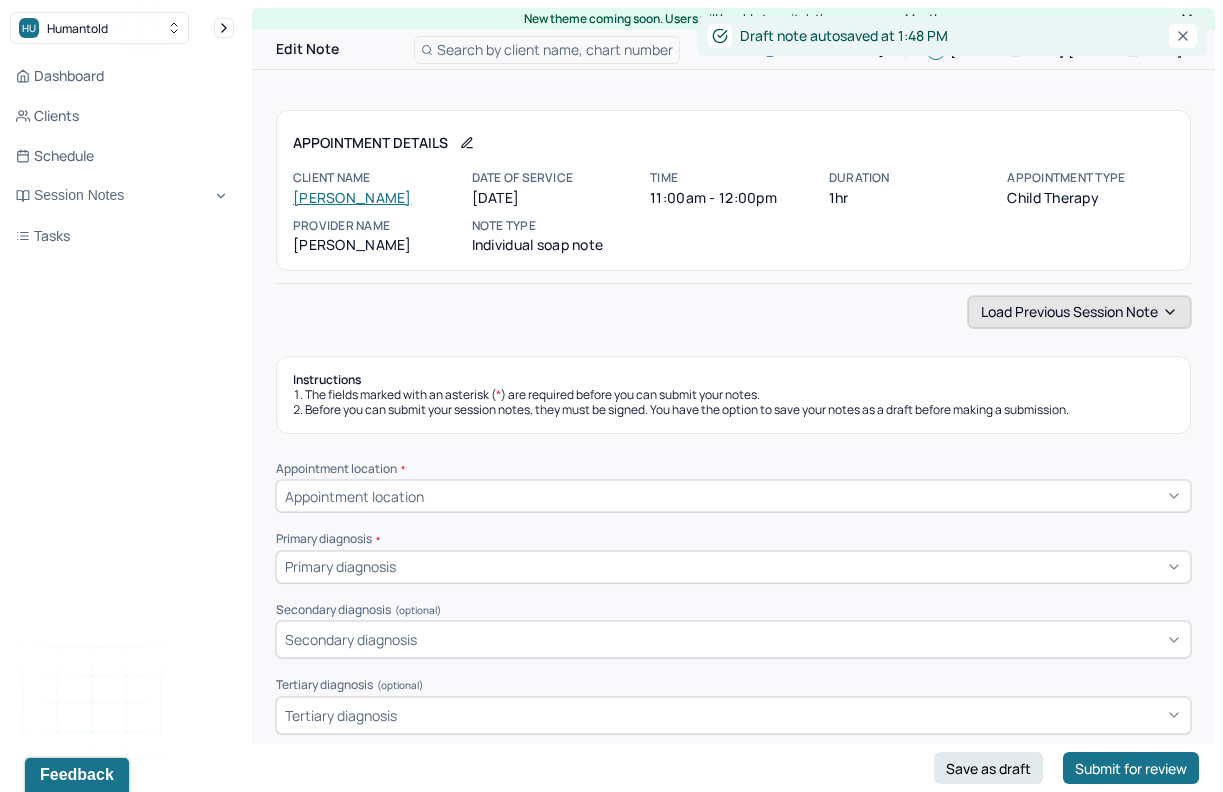 click on "Load previous session note" at bounding box center (1079, 312) 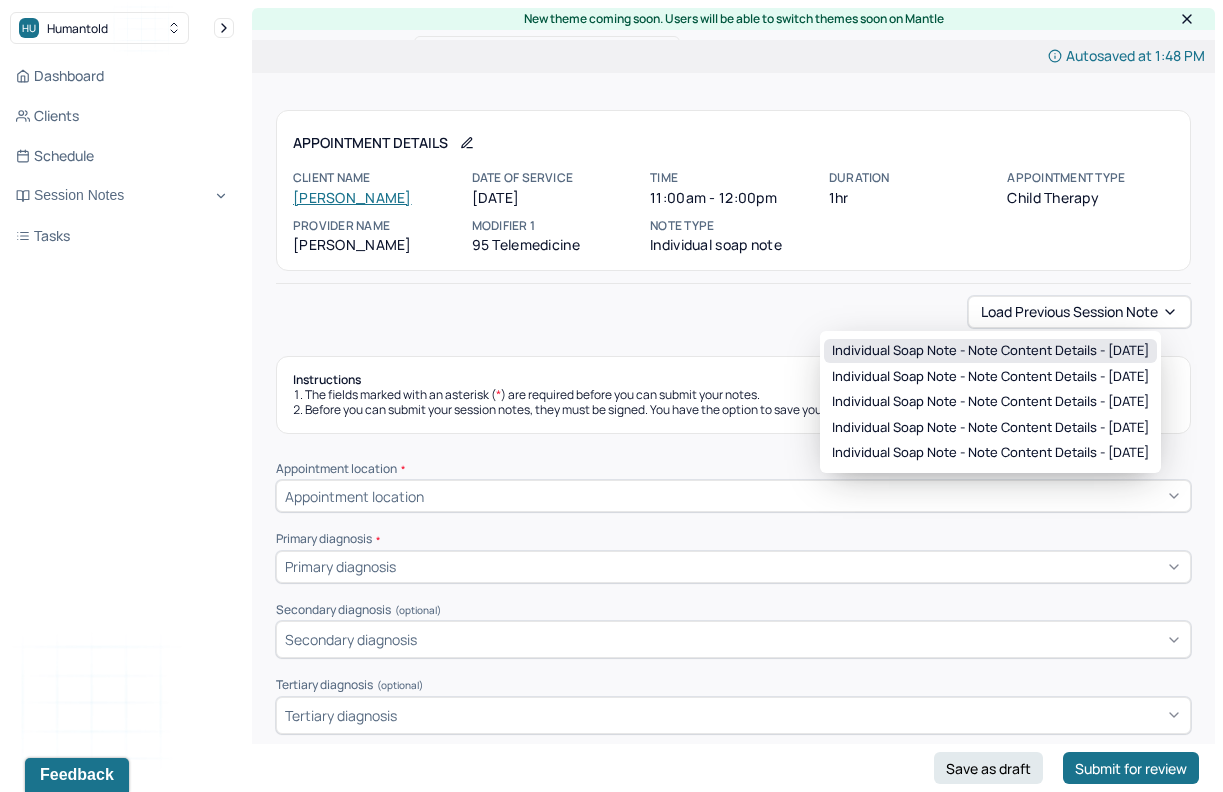 click on "Individual soap note   - Note content Details -   [DATE]" at bounding box center (990, 351) 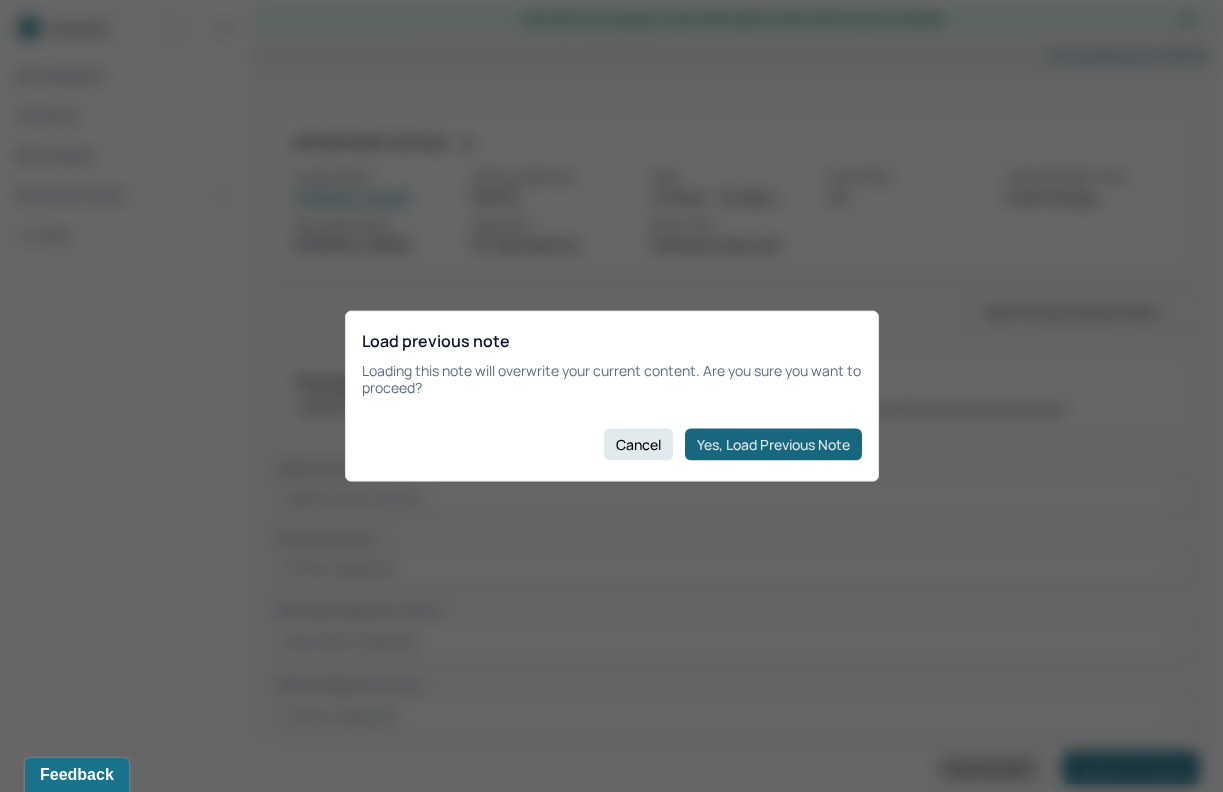 click on "Yes, Load Previous Note" at bounding box center [773, 444] 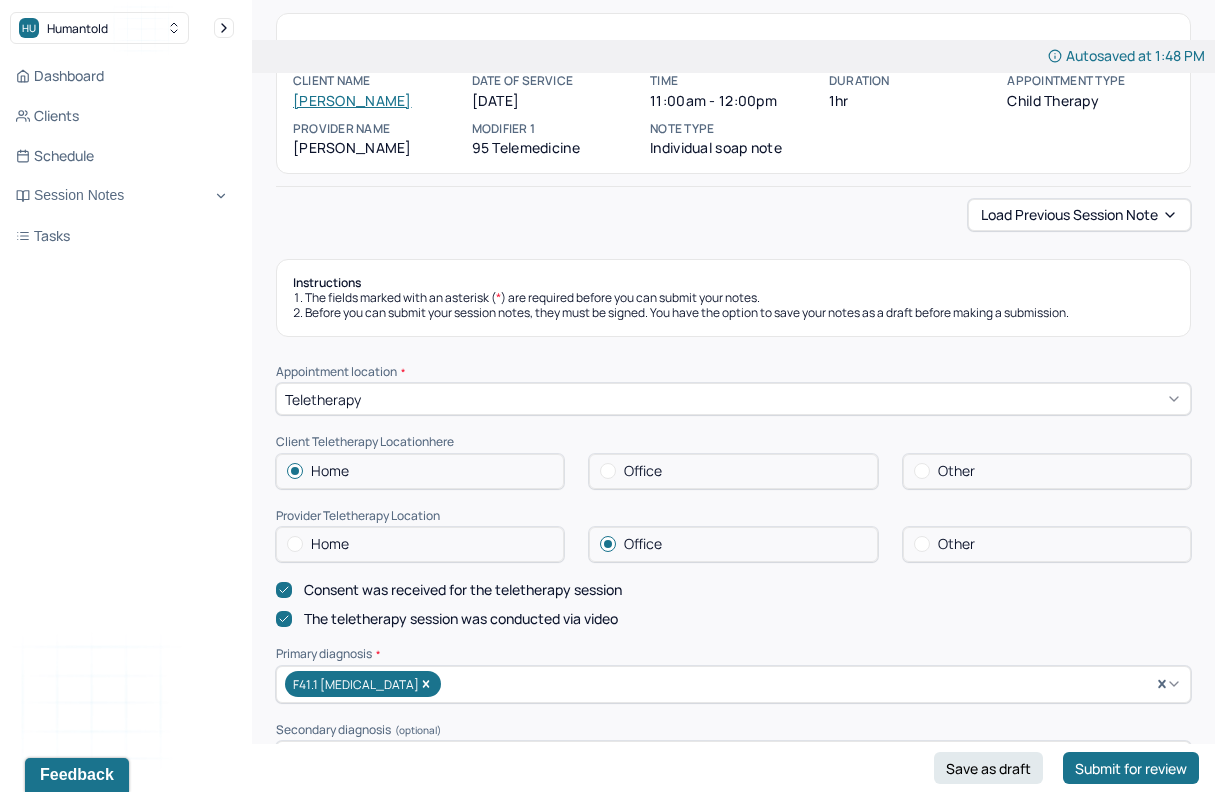 scroll, scrollTop: 98, scrollLeft: 0, axis: vertical 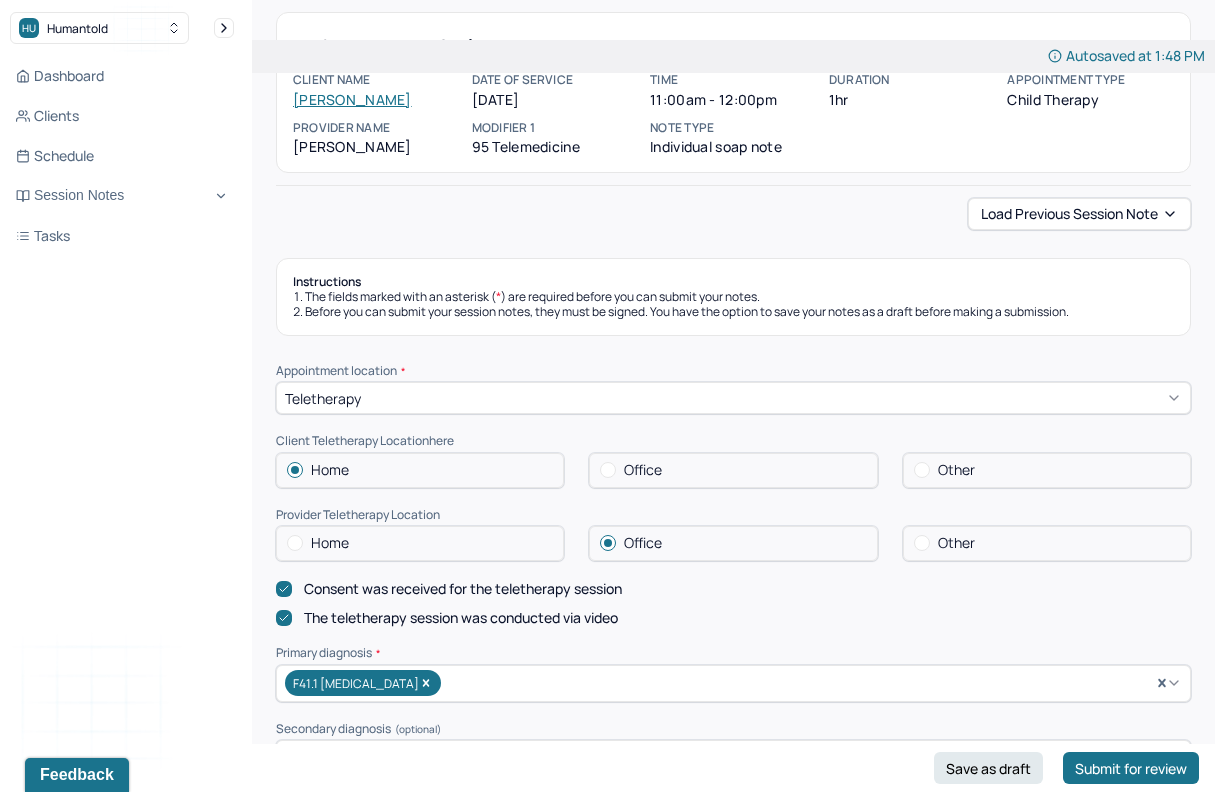 click on "Teletherapy" at bounding box center (733, 398) 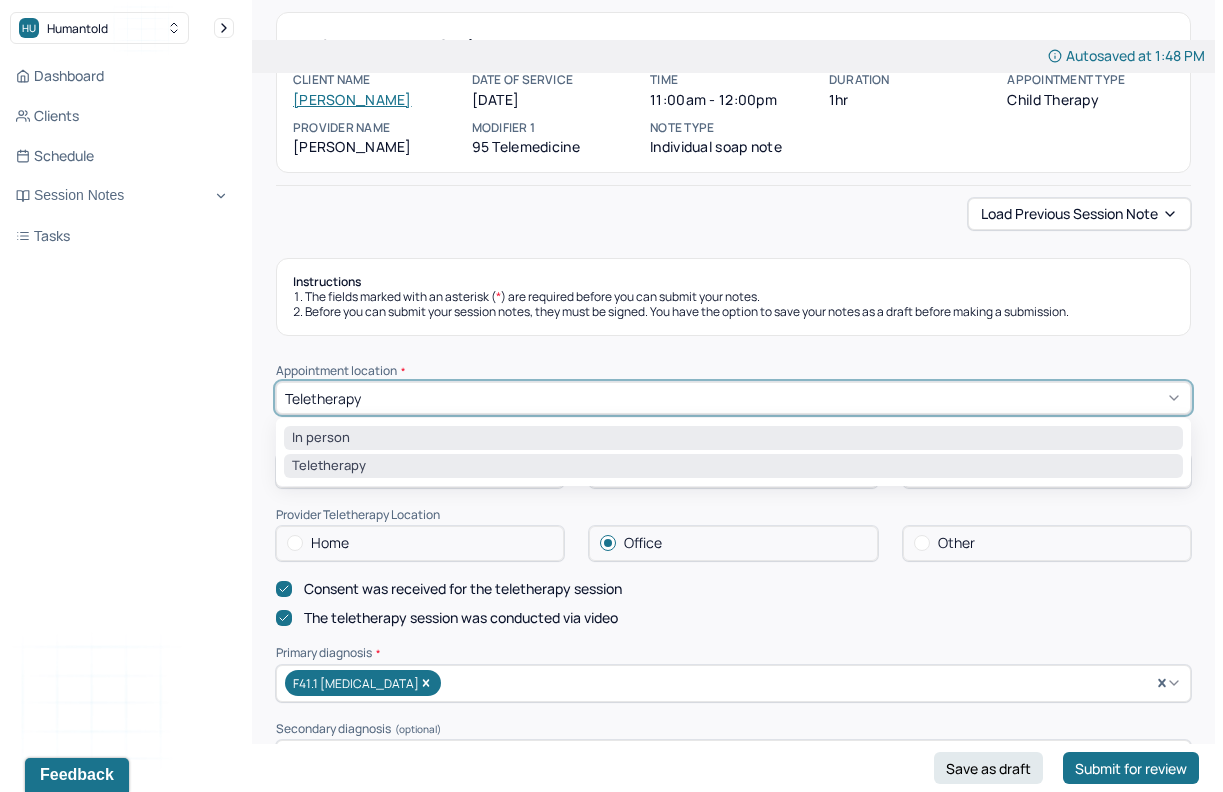 click on "In person" at bounding box center [733, 438] 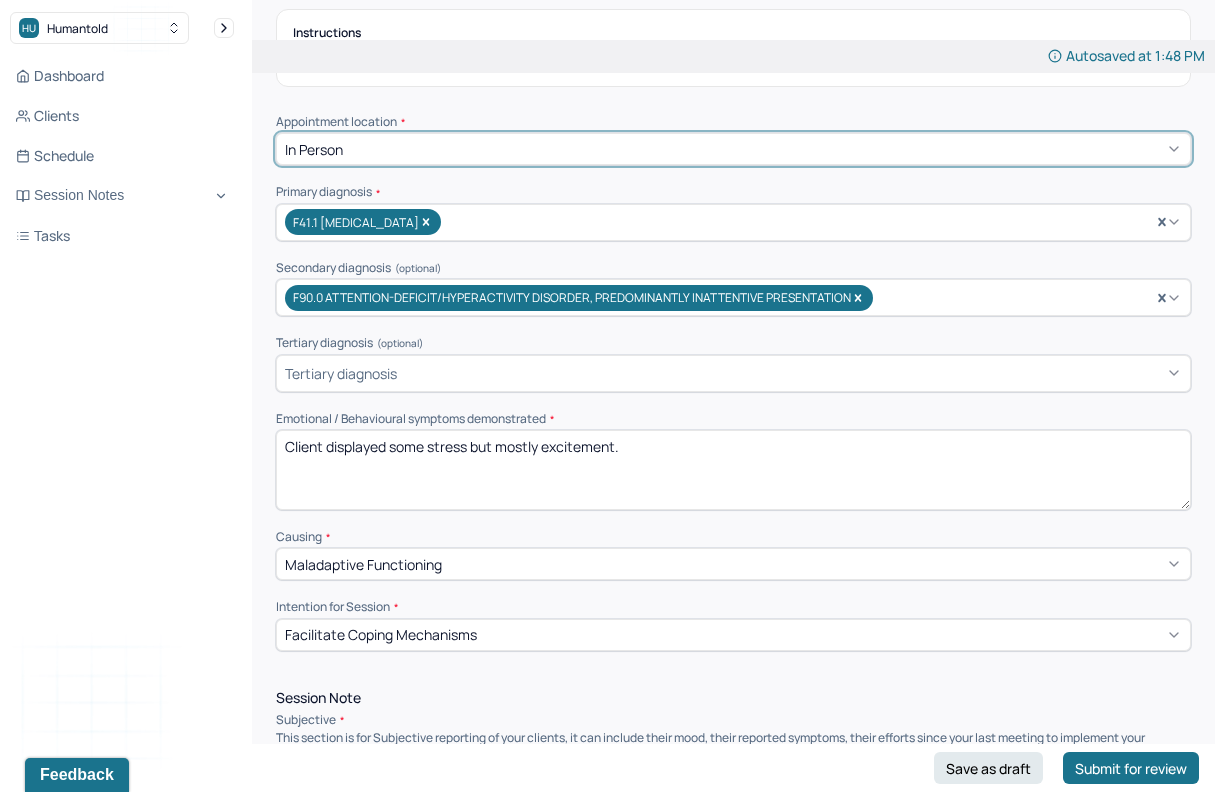 scroll, scrollTop: 424, scrollLeft: 0, axis: vertical 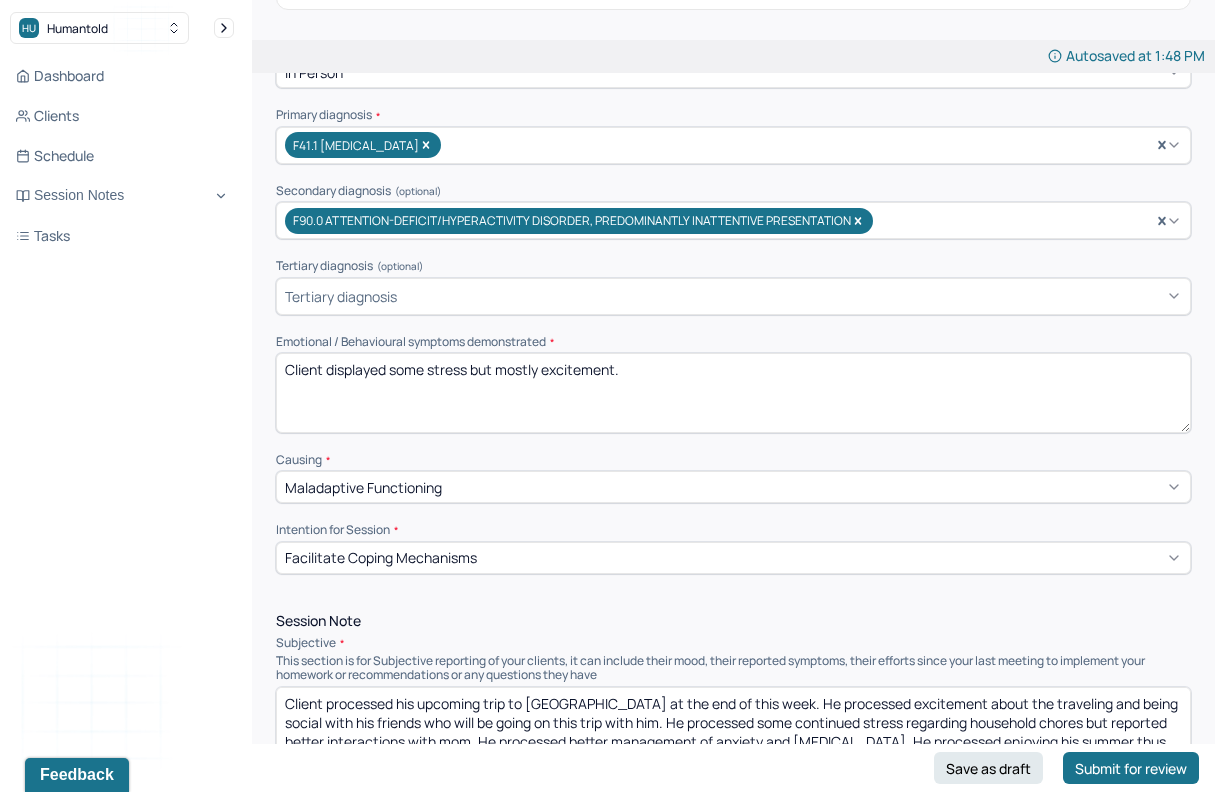 drag, startPoint x: 645, startPoint y: 375, endPoint x: 432, endPoint y: 361, distance: 213.4596 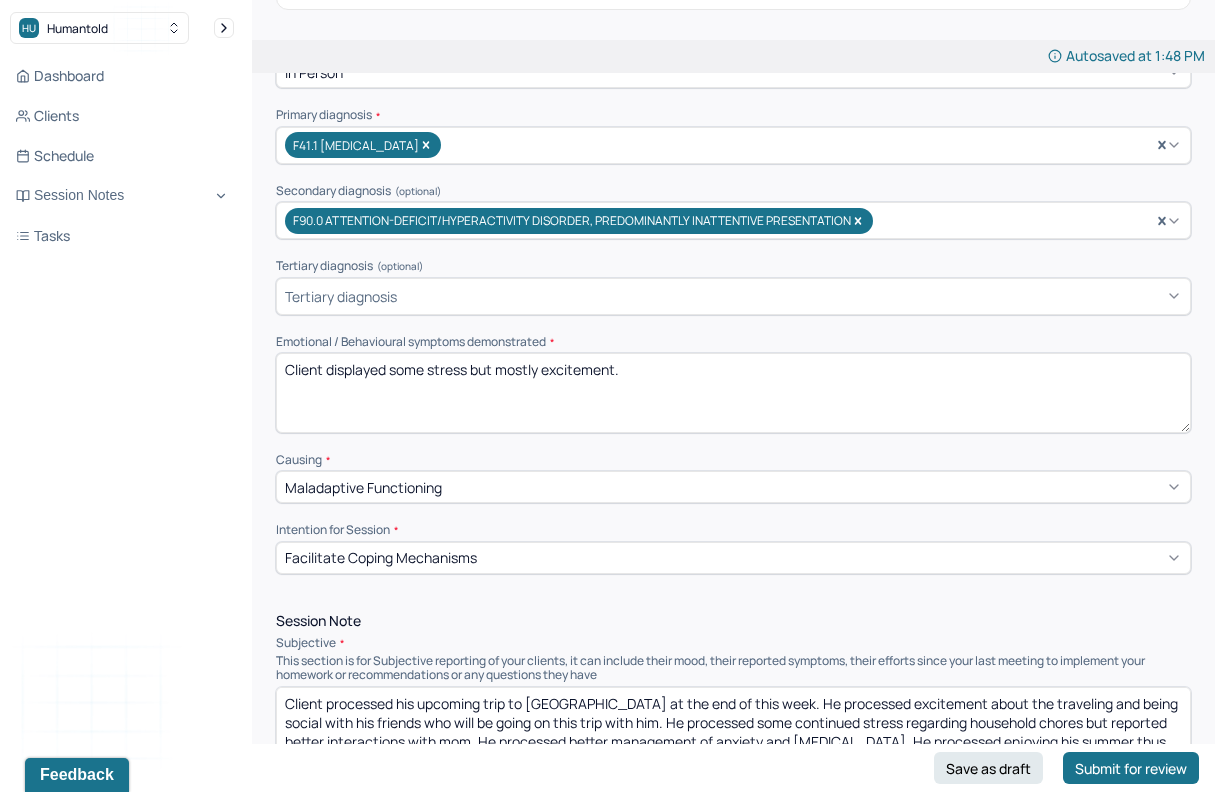 click on "Client displayed some stress but mostly excitement." at bounding box center (733, 393) 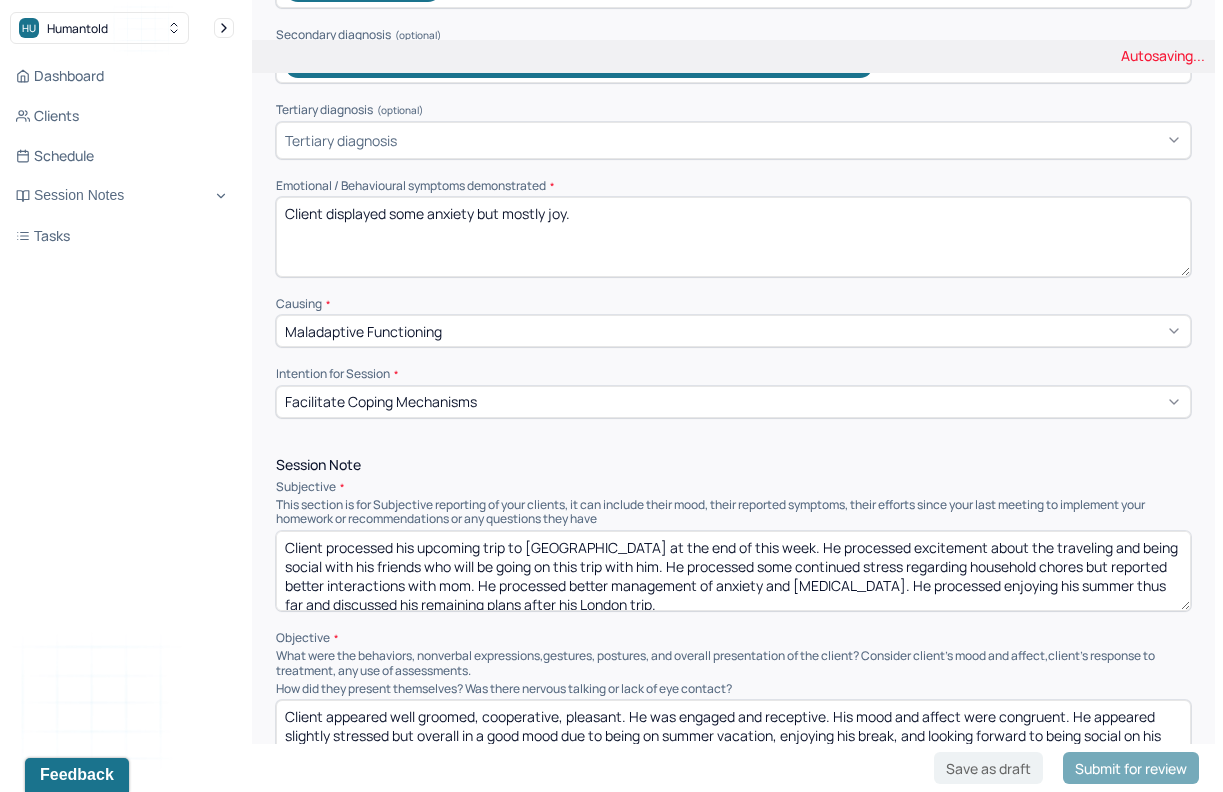 scroll, scrollTop: 595, scrollLeft: 0, axis: vertical 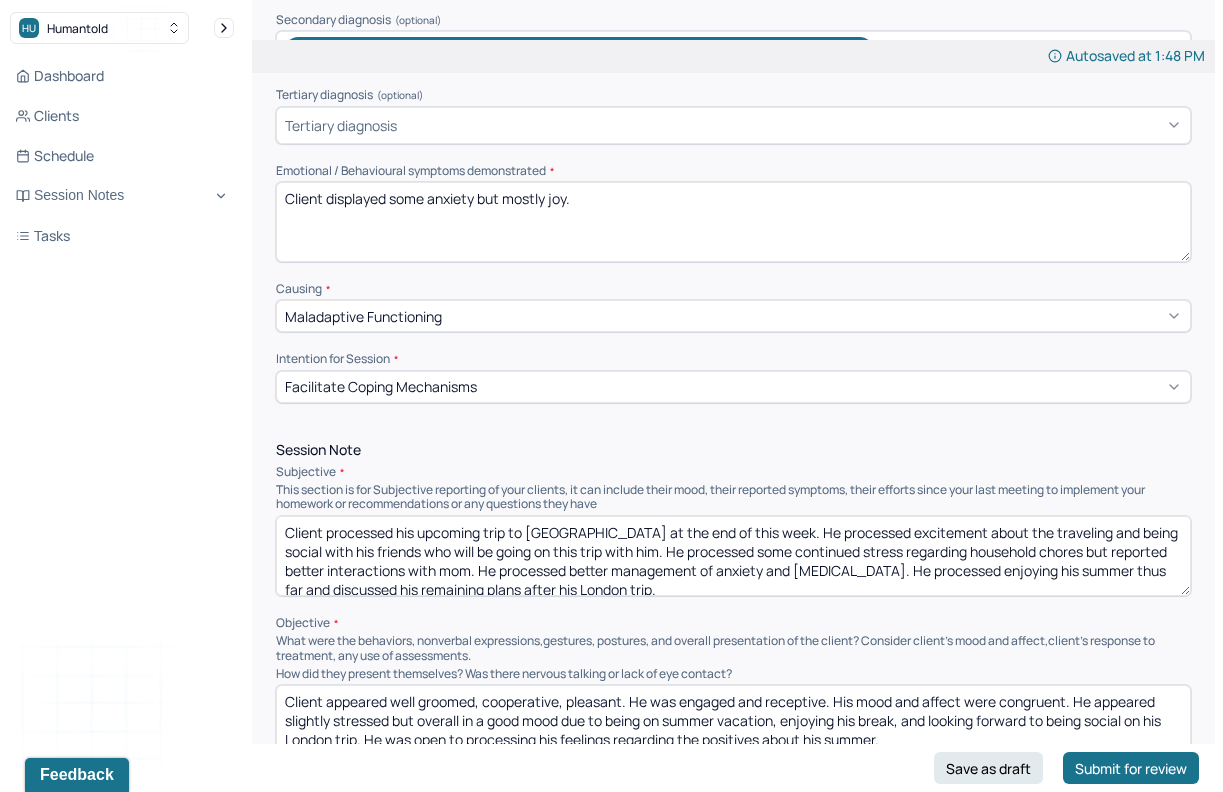 type on "Client displayed some anxiety but mostly joy." 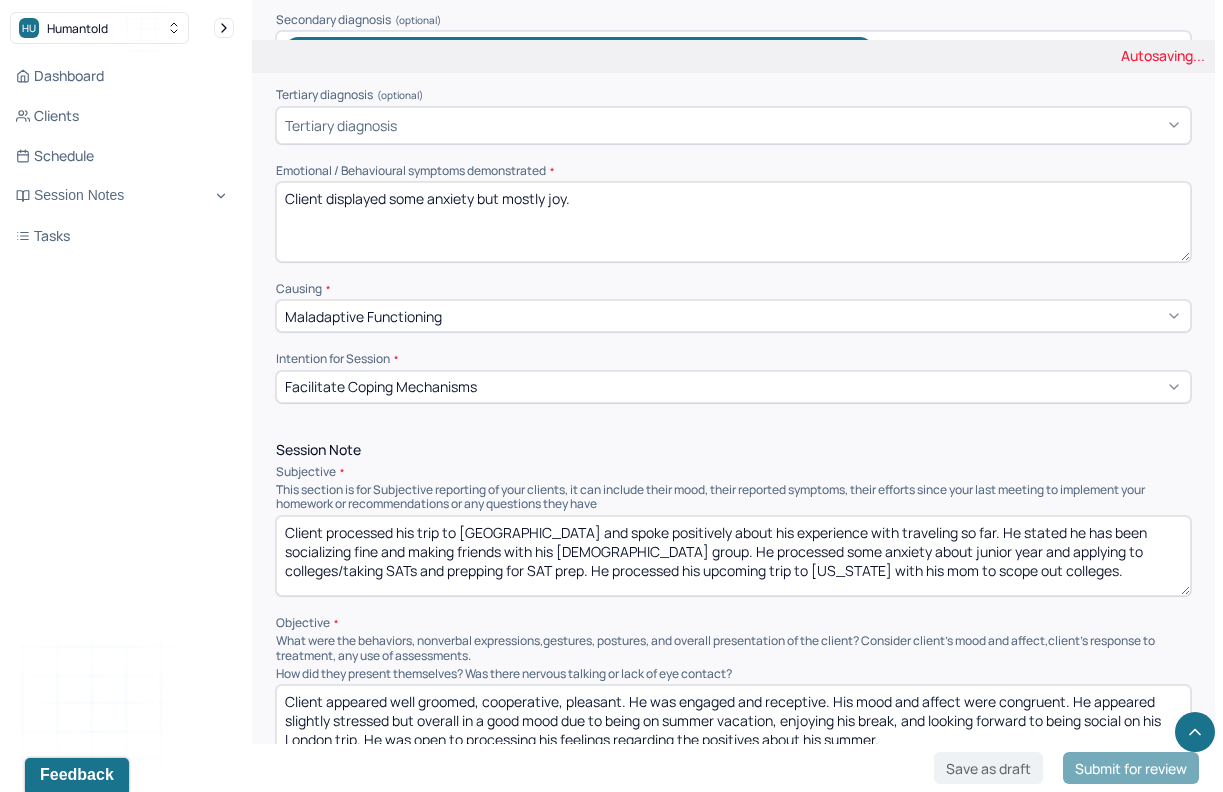 scroll, scrollTop: 908, scrollLeft: 0, axis: vertical 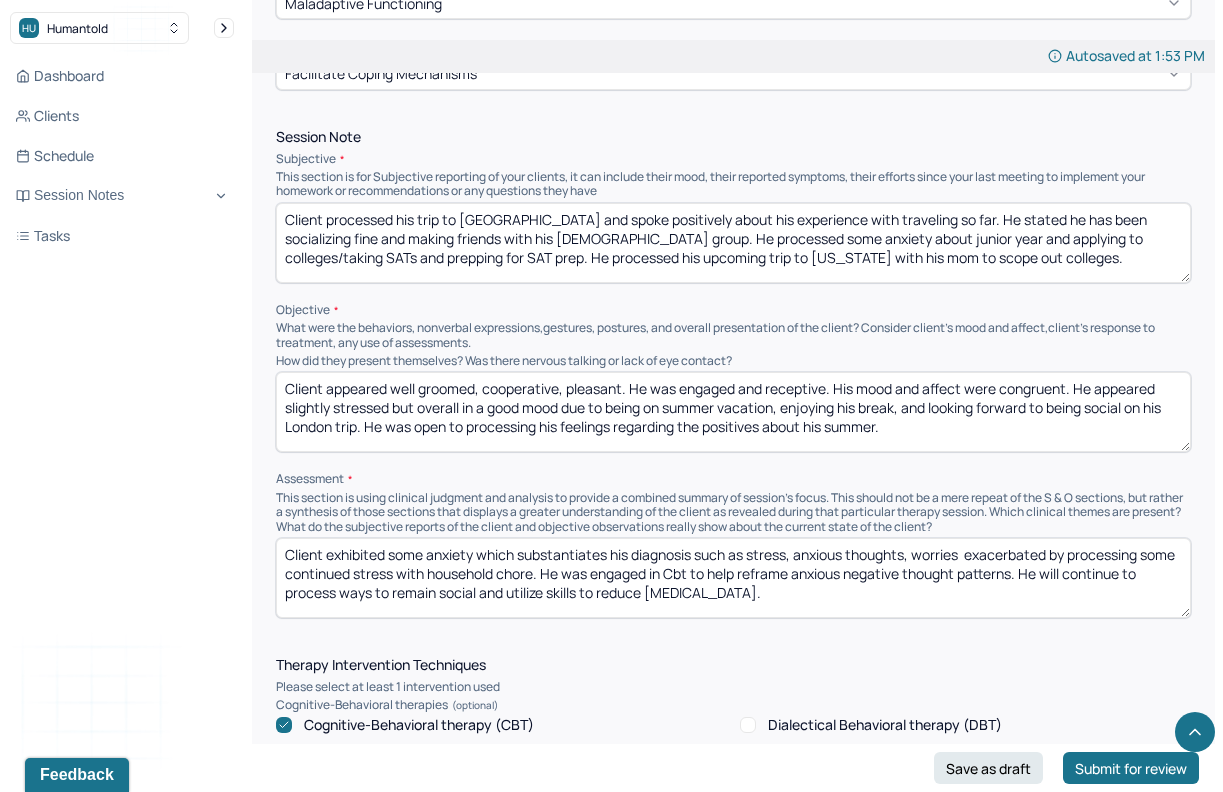 type on "Client processed his trip to [GEOGRAPHIC_DATA] and spoke positively about his experience with traveling so far. He stated he has been socializing fine and making friends with his [DEMOGRAPHIC_DATA] group. He processed some anxiety about junior year and applying to colleges/taking SATs and prepping for SAT prep. He processed his upcoming trip to [US_STATE] with his mom to scope out colleges." 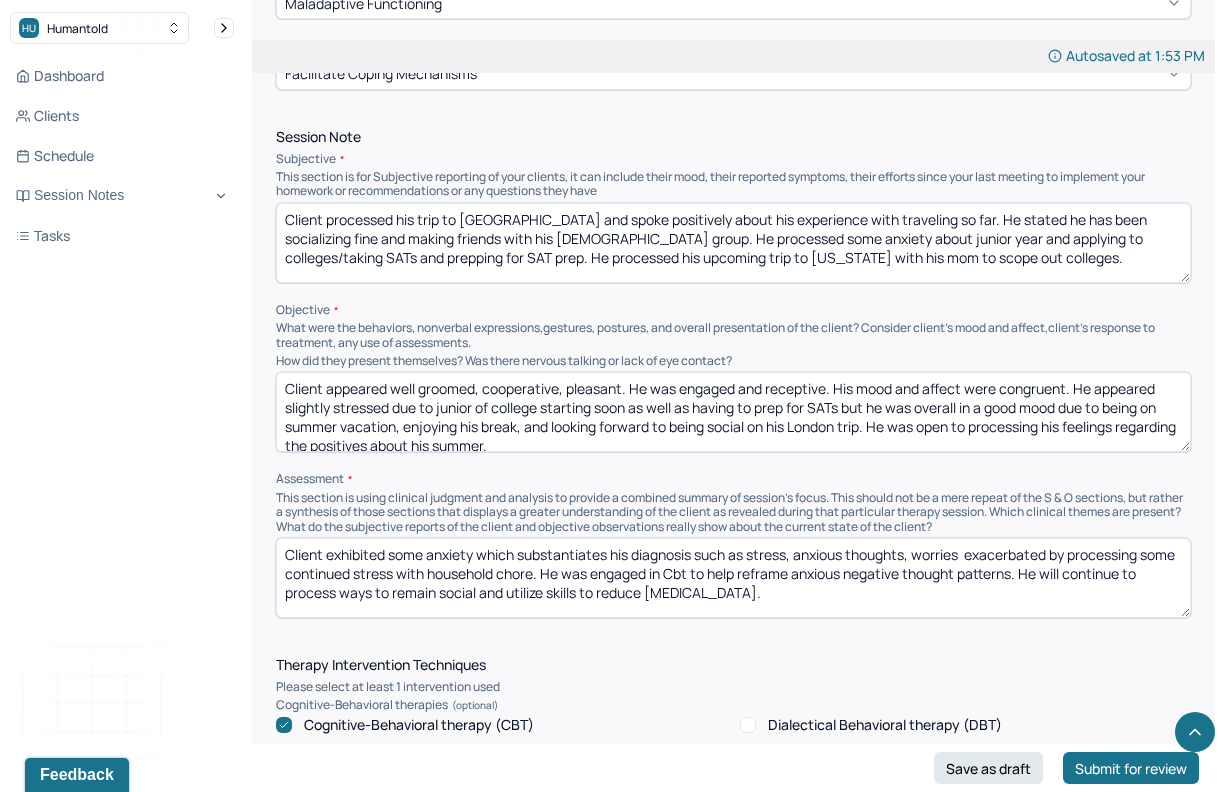 drag, startPoint x: 864, startPoint y: 421, endPoint x: 404, endPoint y: 428, distance: 460.05325 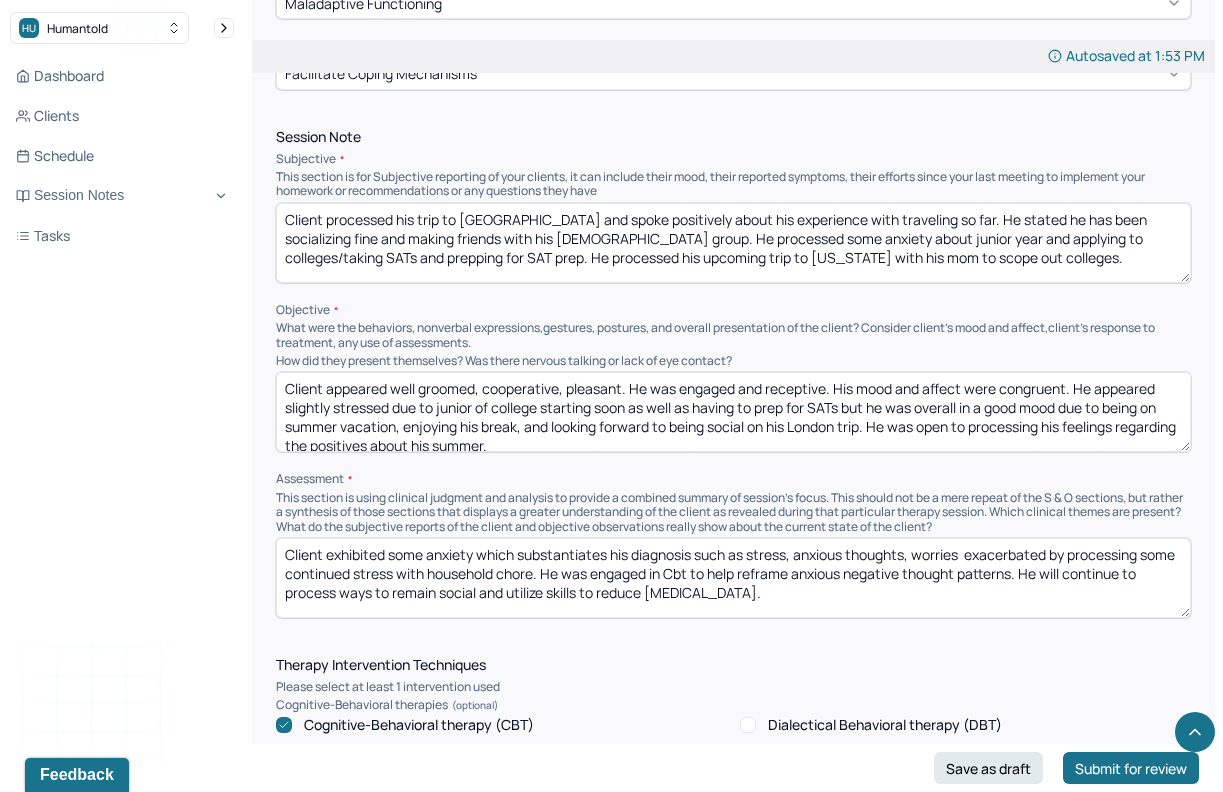 click on "Client appeared well groomed, cooperative, pleasant. He was engaged and receptive. His mood and affect were congruent. He appeared slightly stressed due to junior of college starting soon as well as having to prep for SATs but he was overall in a good mood due to being on summer vacation, enjoying his break, and looking forward to being social on his London trip. He was open to processing his feelings regarding the positives about his summer." at bounding box center [733, 412] 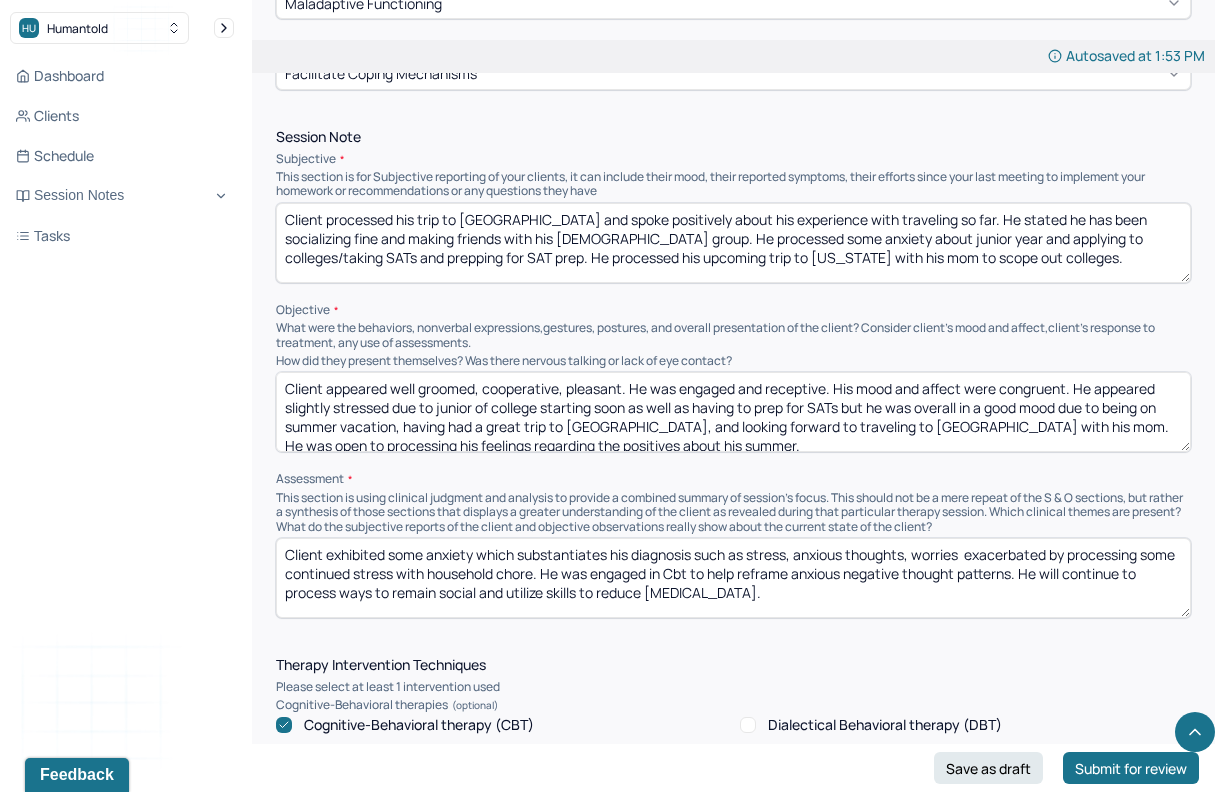 click on "Client appeared well groomed, cooperative, pleasant. He was engaged and receptive. His mood and affect were congruent. He appeared slightly stressed due to junior of college starting soon as well as having to prep for SATs but he was overall in a good mood due to being on summer vacation, having had a great trip to [GEOGRAPHIC_DATA], and looking forward to traveling to [GEOGRAPHIC_DATA] with his mom. He was open to processing his feelings regarding the positives about his summer." at bounding box center [733, 412] 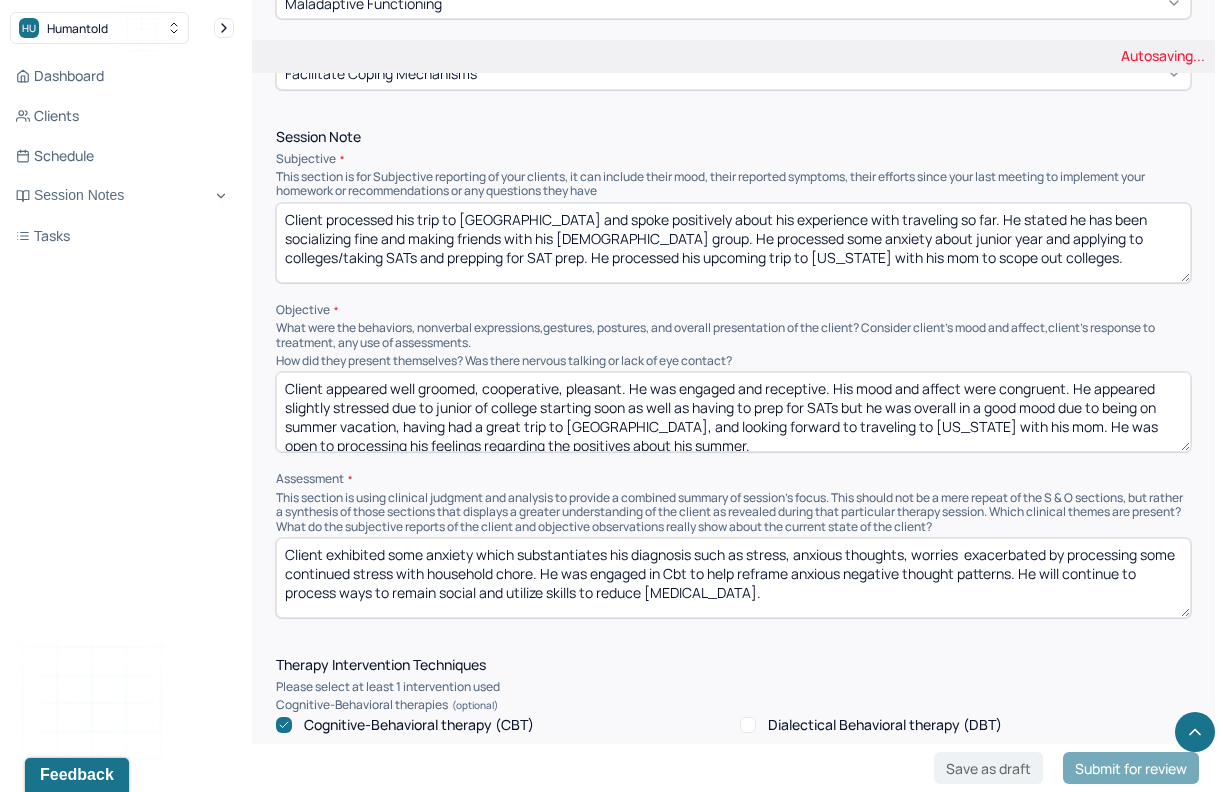 scroll, scrollTop: 9, scrollLeft: 0, axis: vertical 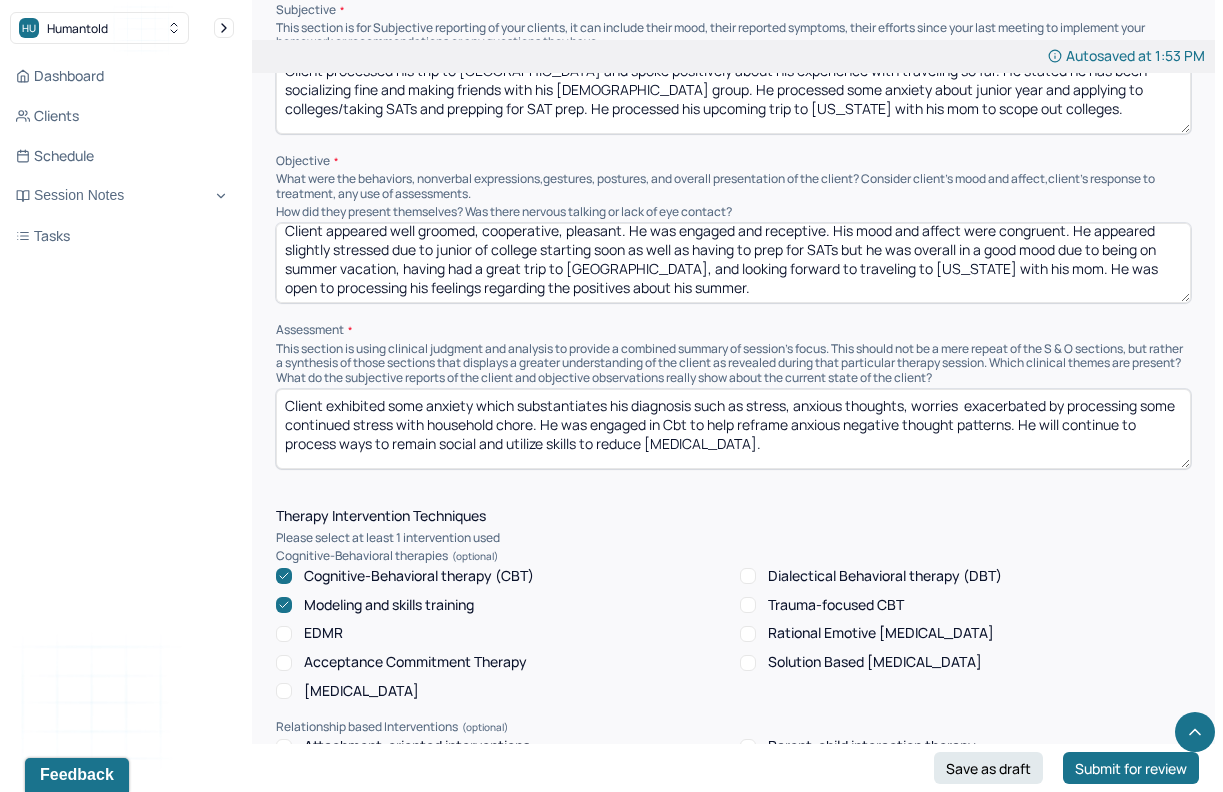 click on "Client appeared well groomed, cooperative, pleasant. He was engaged and receptive. His mood and affect were congruent. He appeared slightly stressed due to junior of college starting soon as well as having to prep for SATs but he was overall in a good mood due to being on summer vacation, having had a great trip to [GEOGRAPHIC_DATA], and looking forward to traveling to [US_STATE] with his mom. He was open to processing his feelings regarding the positives about his summer." at bounding box center (733, 263) 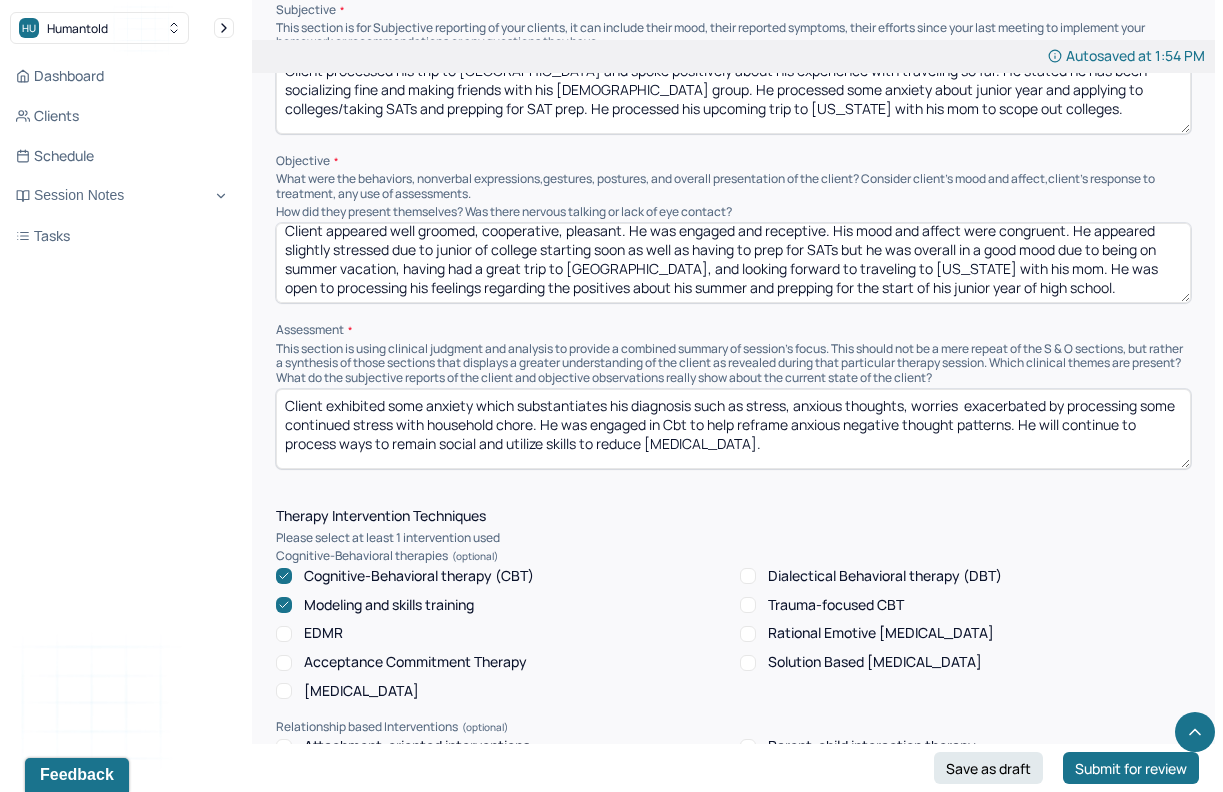 type on "Client appeared well groomed, cooperative, pleasant. He was engaged and receptive. His mood and affect were congruent. He appeared slightly stressed due to junior of college starting soon as well as having to prep for SATs but he was overall in a good mood due to being on summer vacation, having had a great trip to [GEOGRAPHIC_DATA], and looking forward to traveling to [US_STATE] with his mom. He was open to processing his feelings regarding the positives about his summer and prepping for the start of his junior year of high school." 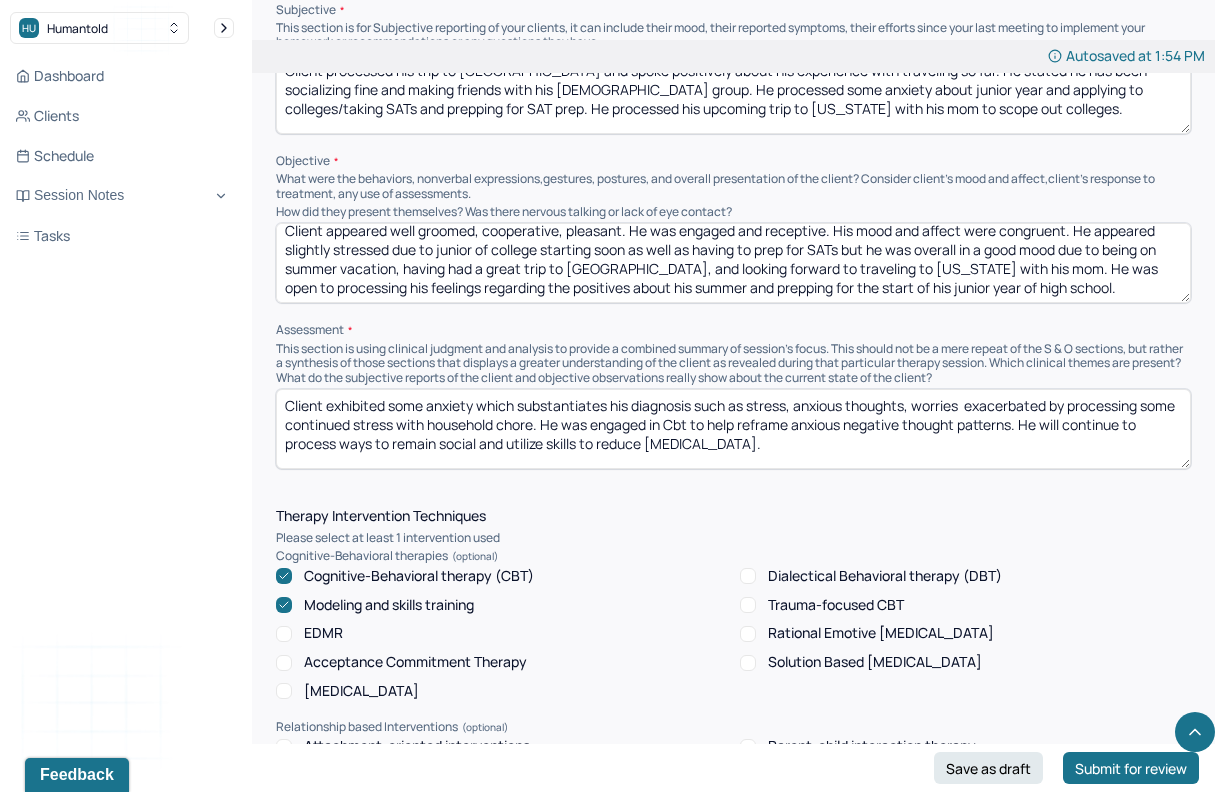 drag, startPoint x: 576, startPoint y: 421, endPoint x: 324, endPoint y: 427, distance: 252.07141 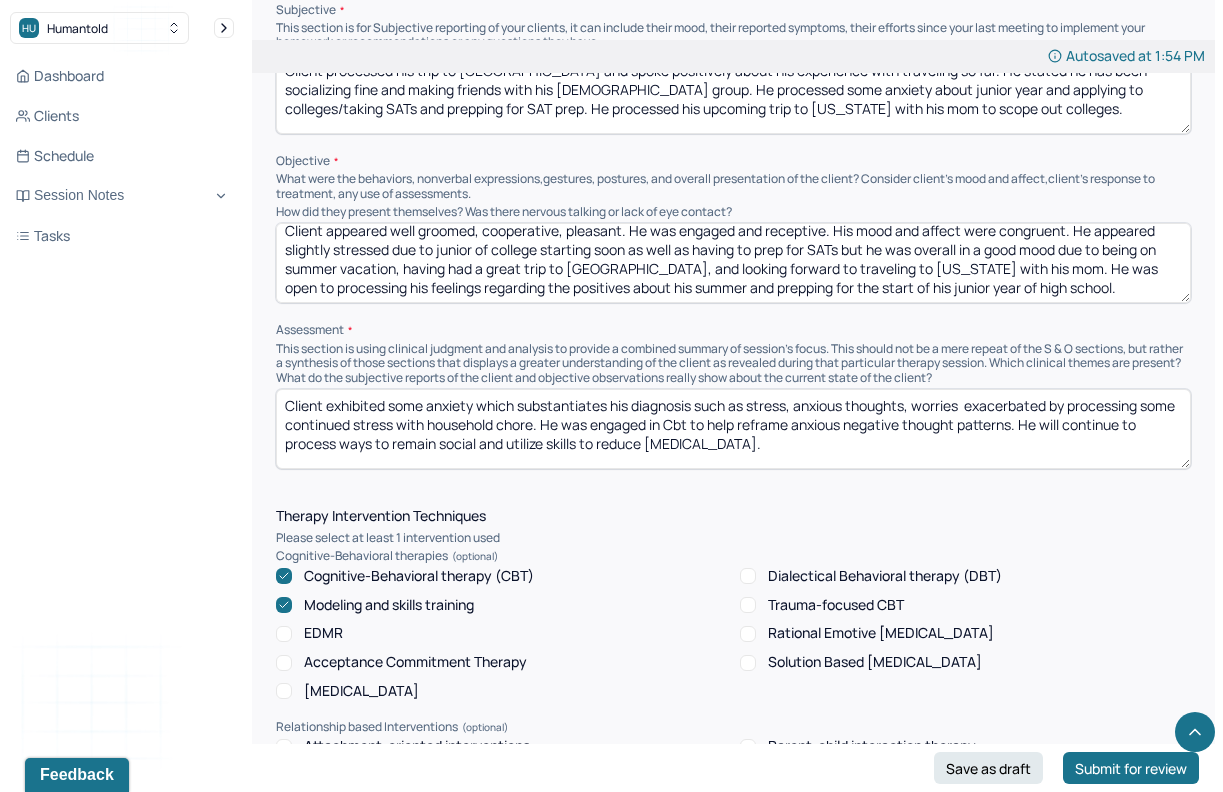 click on "Client exhibited some anxiety which substantiates his diagnosis such as stress, anxious thoughts, worries  exacerbated by processing some continued stress with household chore. He was engaged in Cbt to help reframe anxious negative thought patterns. He will continue to process ways to remain social and utilize skills to reduce [MEDICAL_DATA]." at bounding box center (733, 429) 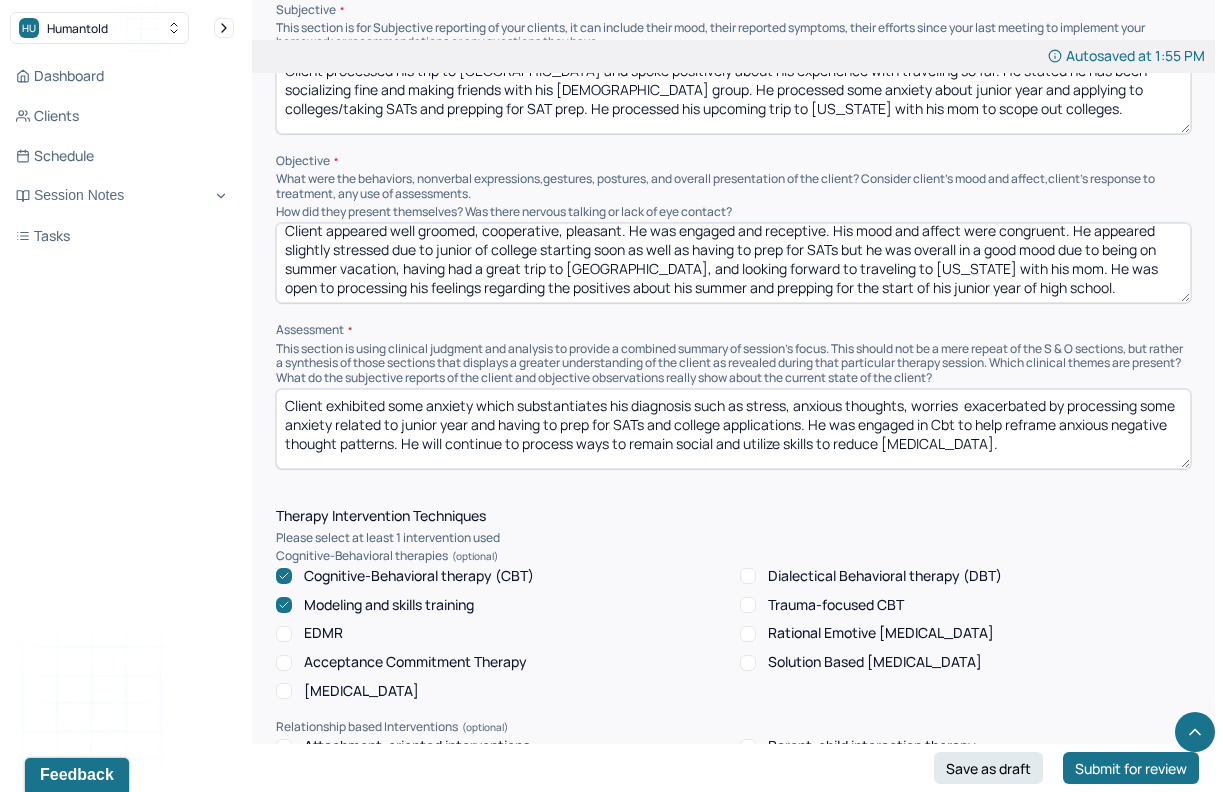 drag, startPoint x: 1056, startPoint y: 433, endPoint x: 685, endPoint y: 436, distance: 371.01212 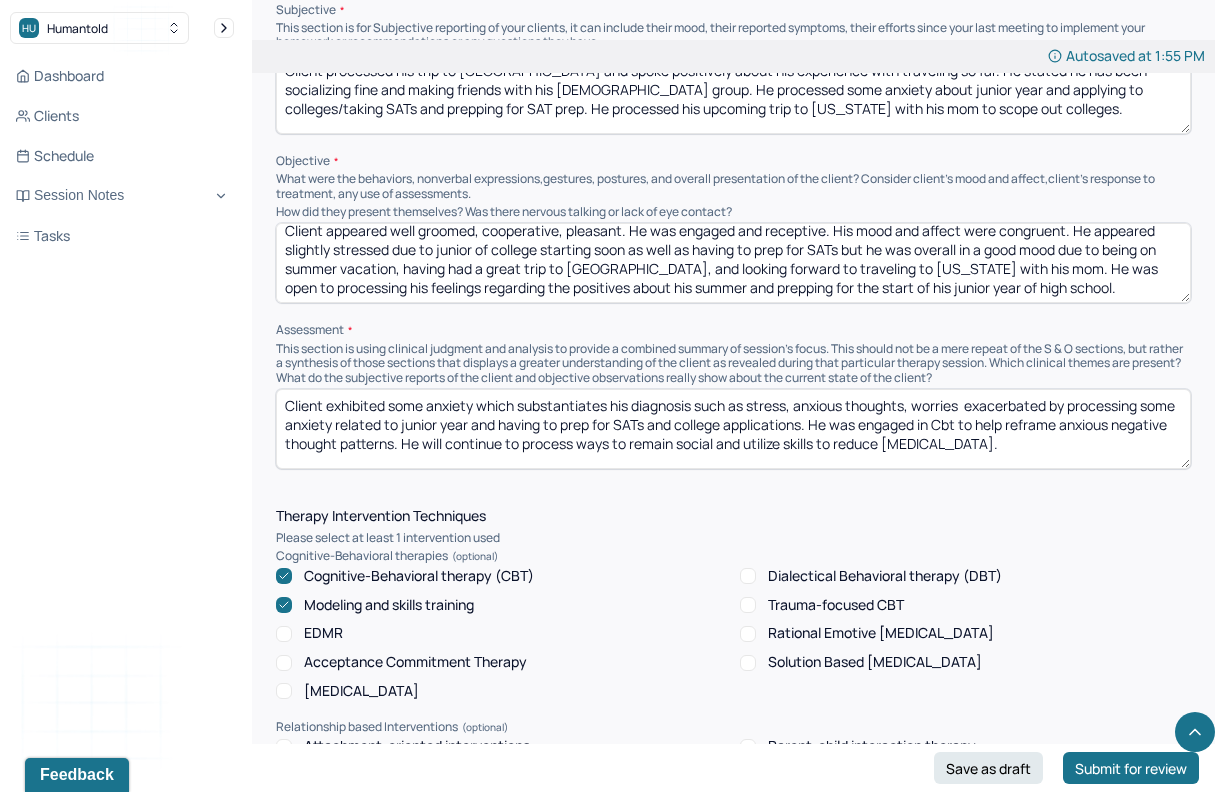 click on "Client exhibited some anxiety which substantiates his diagnosis such as stress, anxious thoughts, worries  exacerbated by processing some anxiety related to junior year and having to prep for SATs and college applications. He was engaged in Cbt to help reframe anxious negative thought patterns. He will continue to process ways to remain social and utilize skills to reduce [MEDICAL_DATA]." at bounding box center (733, 429) 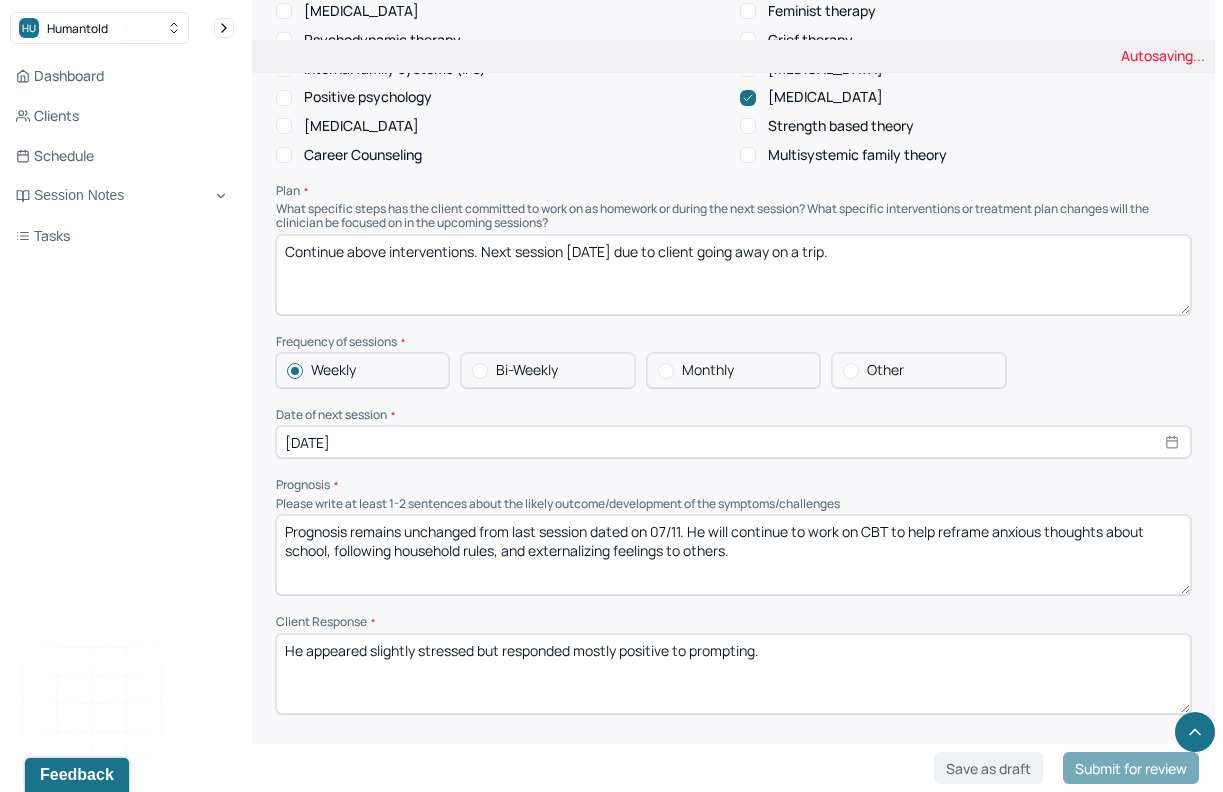 scroll, scrollTop: 1903, scrollLeft: 0, axis: vertical 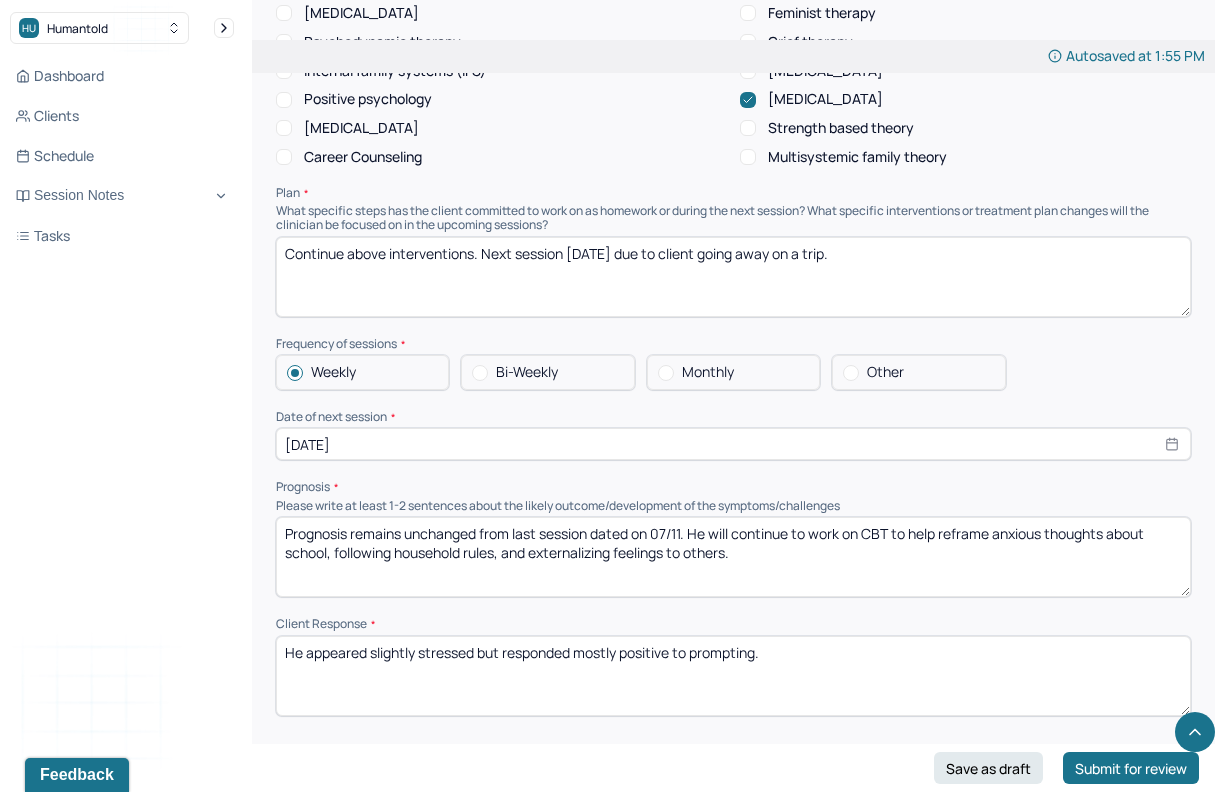 type on "Client exhibited some anxiety which substantiates his diagnosis such as stress, anxious thoughts, worries  exacerbated by processing some anxiety related to junior year and having to prep for SATs and college applications. He was engaged in Cbt to help reframe anxious negative thought patterns. He will continue to process ways to adhere to a good study prep schedule moving forward." 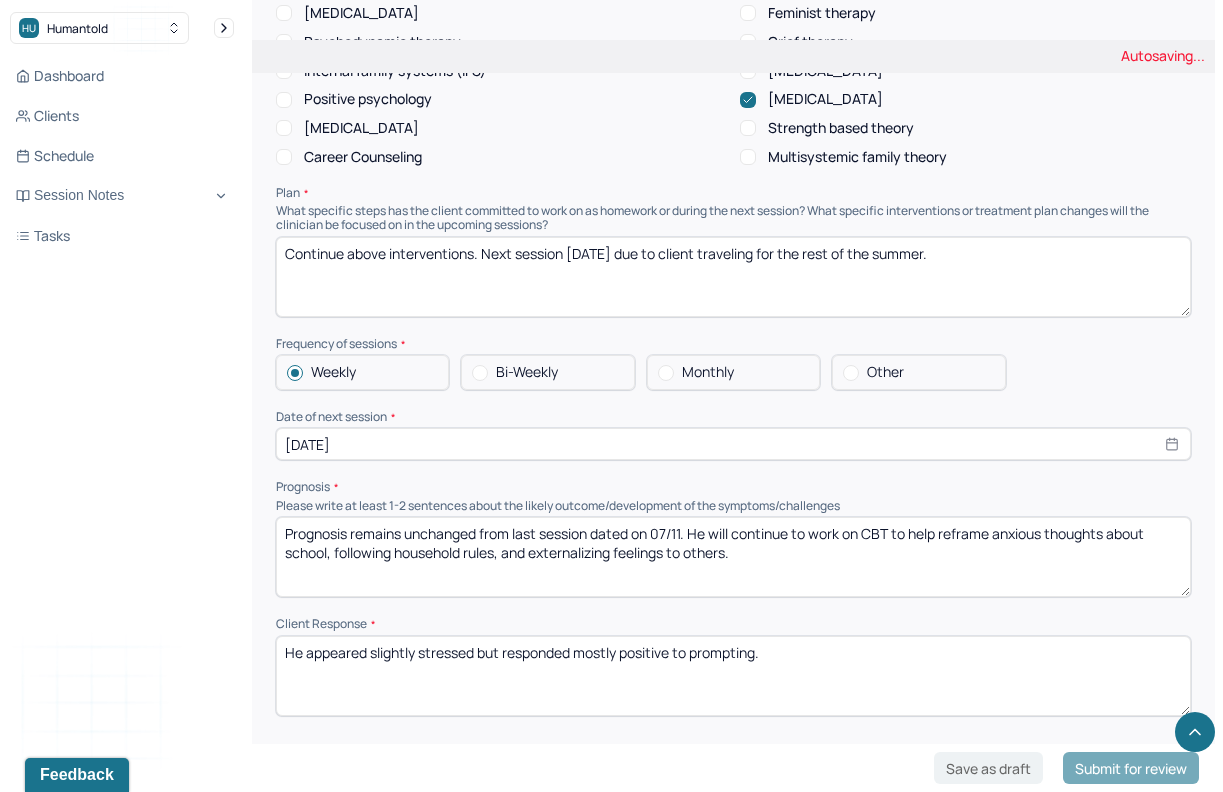 type on "Continue above interventions. Next session [DATE] due to client traveling for the rest of the summer." 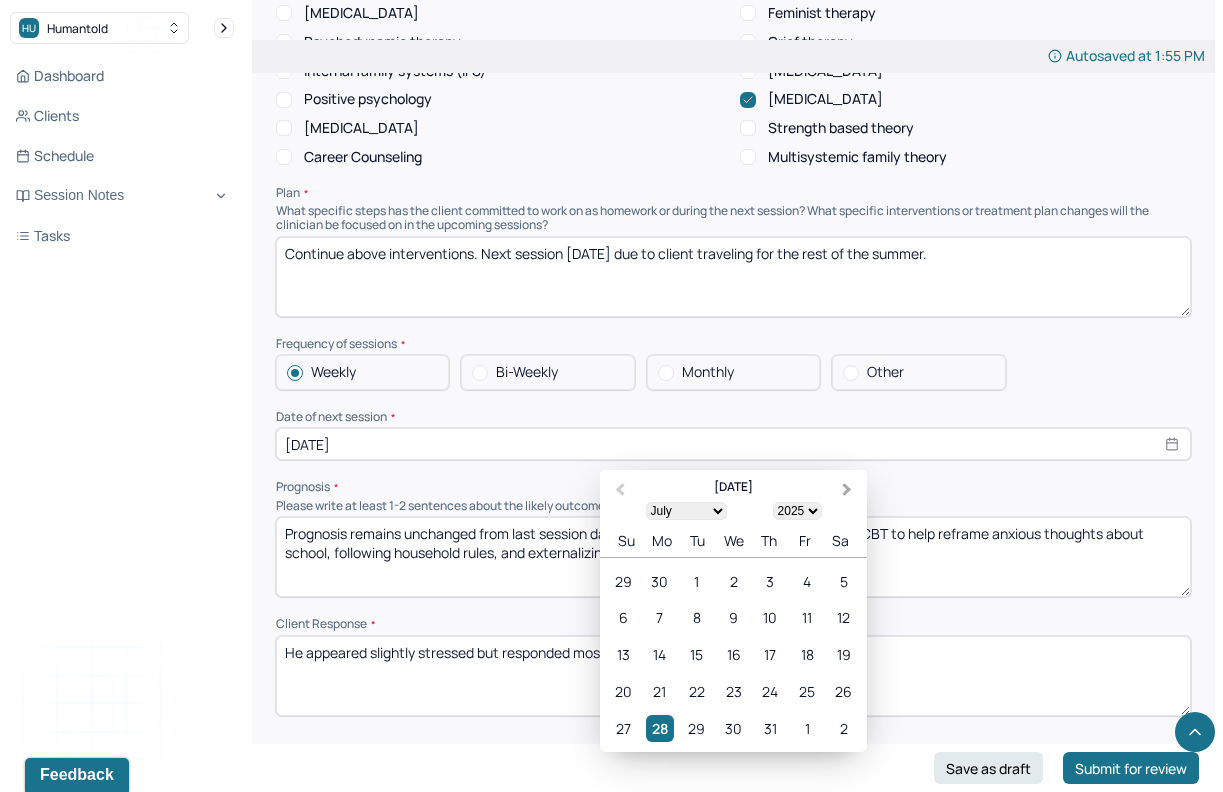 click on "Next Month" at bounding box center (849, 491) 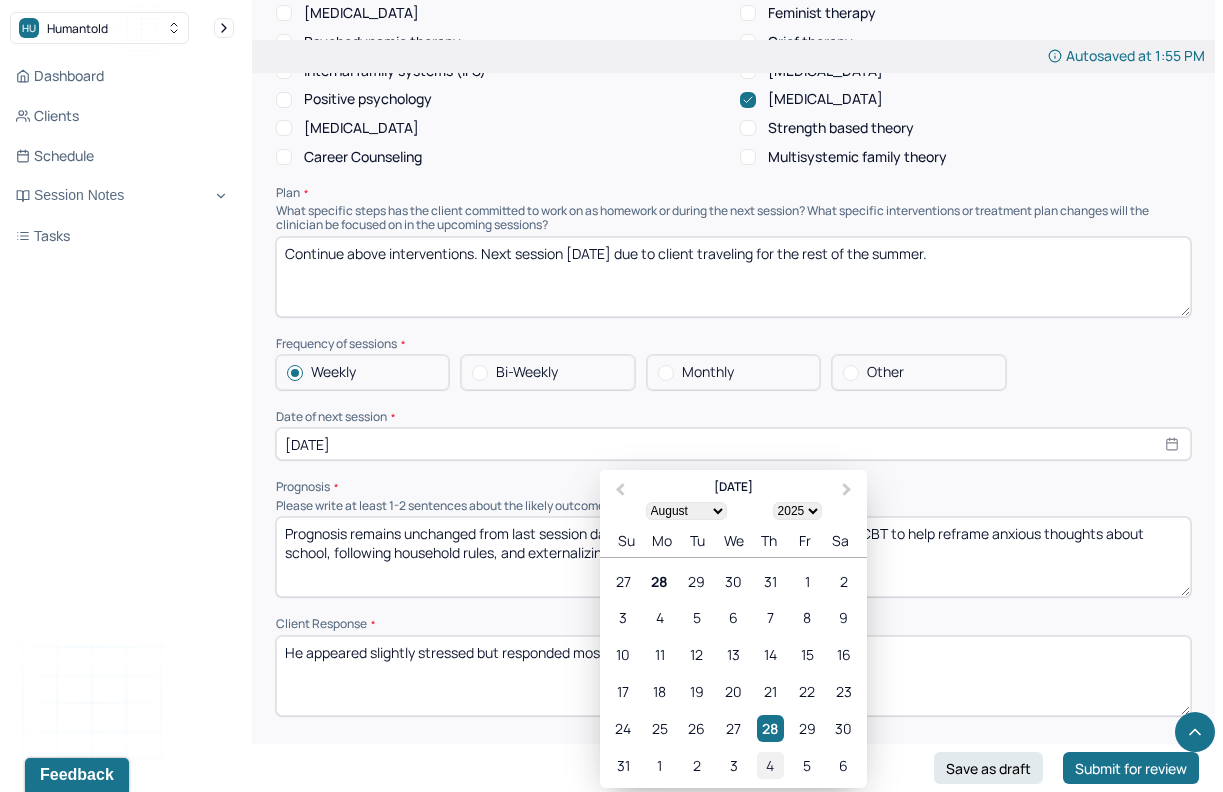 click on "4" at bounding box center (770, 765) 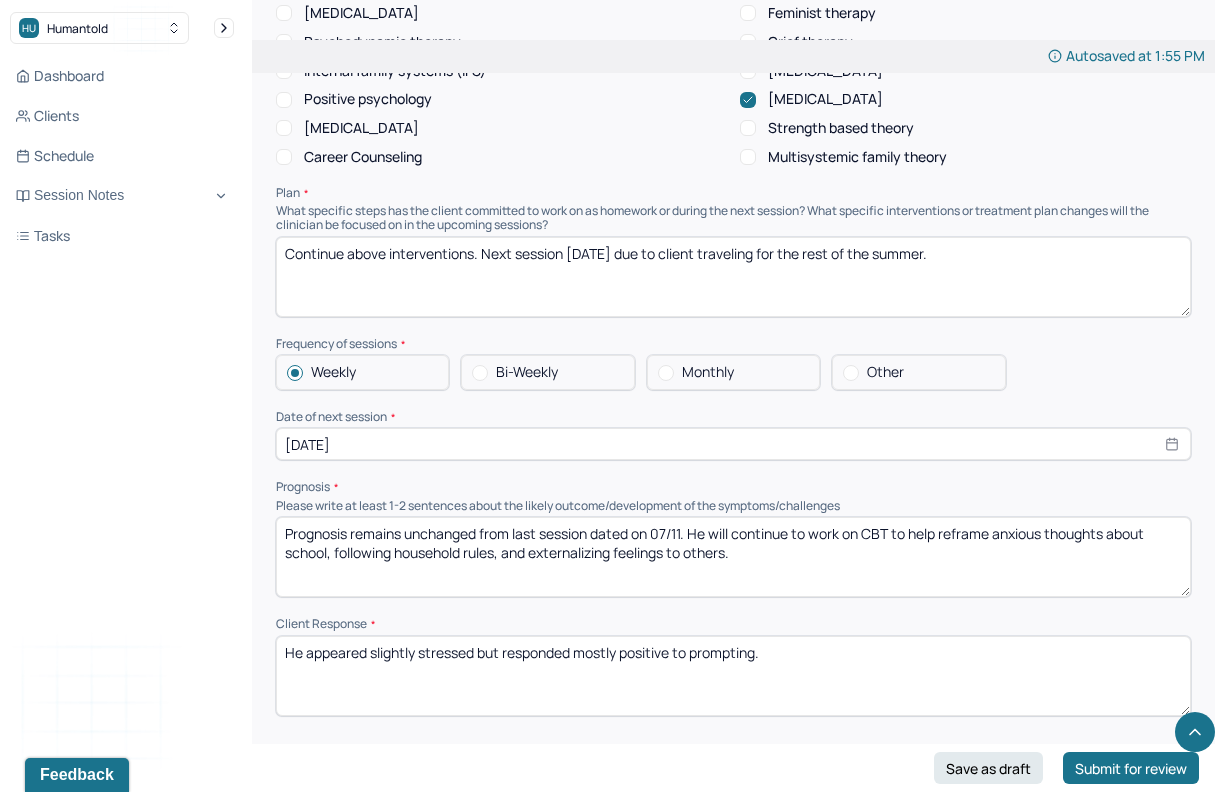 click on "Prognosis remains unchanged from last session dated on 07/11. He will continue to work on CBT to help reframe anxious thoughts about school, following household rules, and externalizing feelings to others." at bounding box center (733, 557) 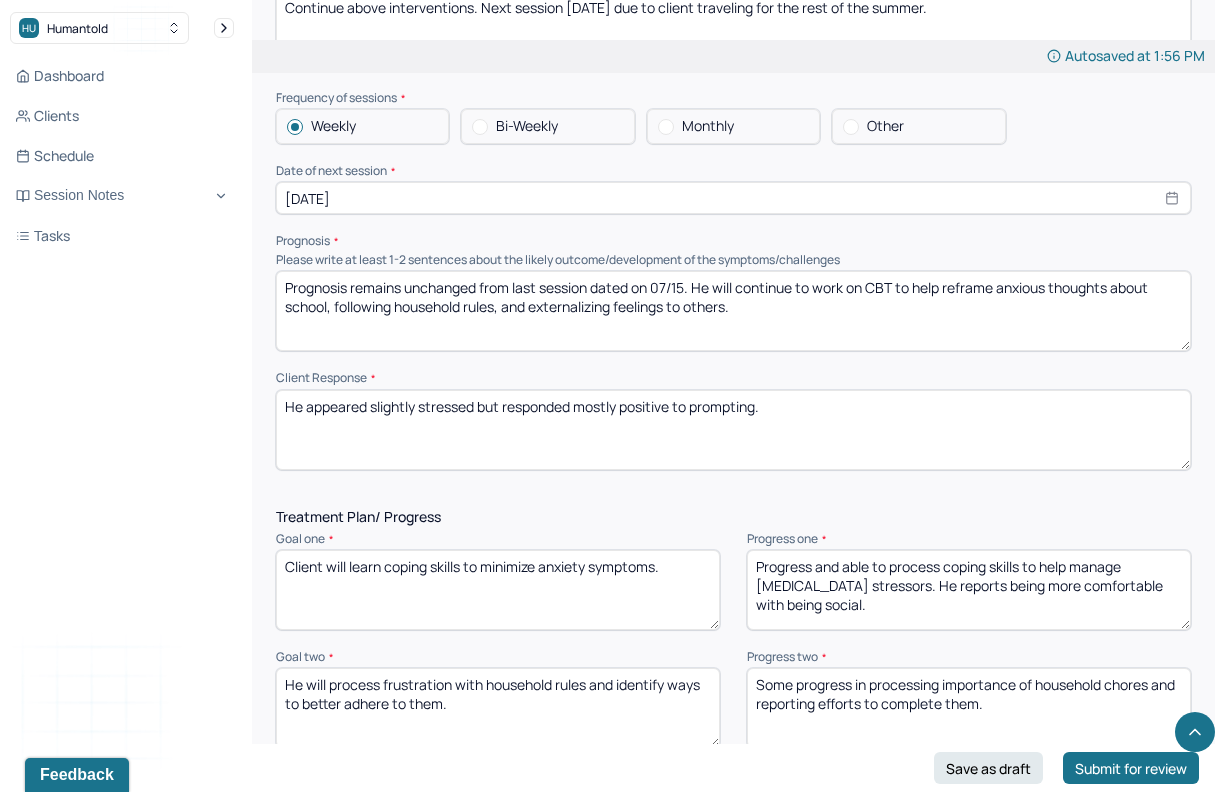 scroll, scrollTop: 2160, scrollLeft: 0, axis: vertical 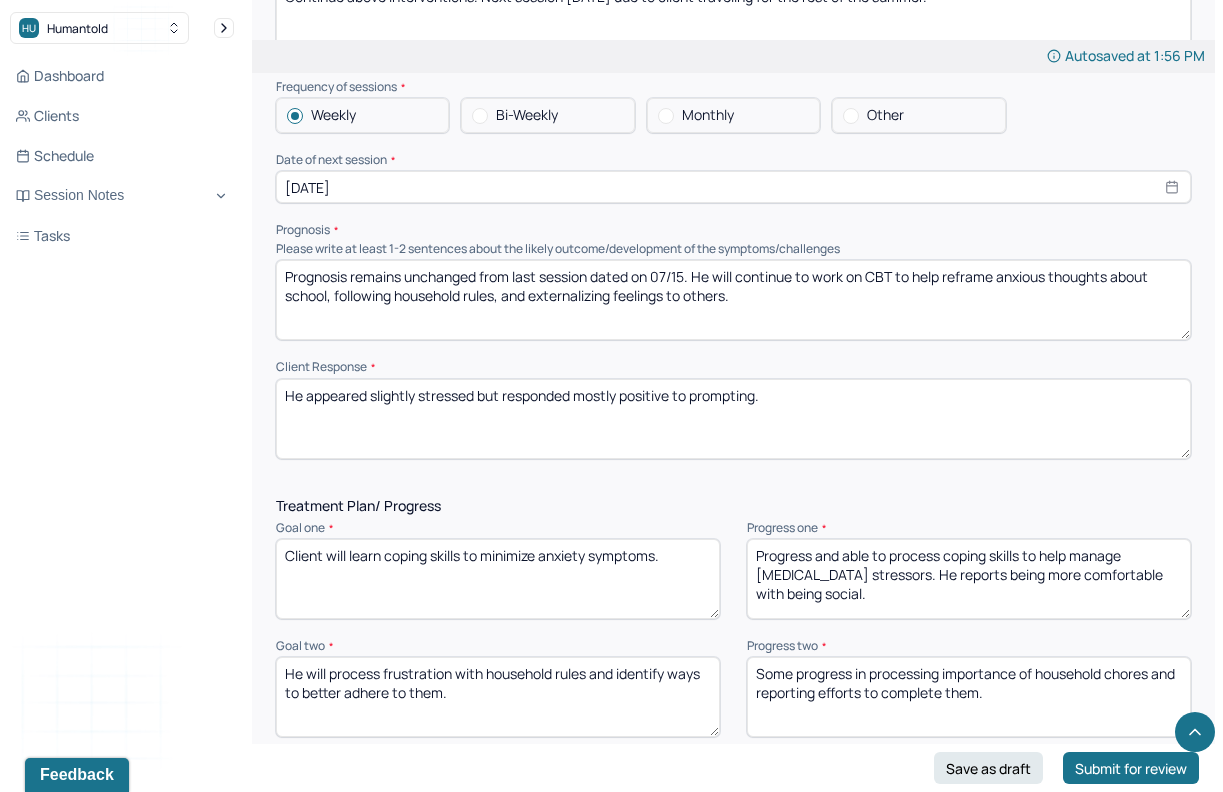 type on "Prognosis remains unchanged from last session dated on 07/15. He will continue to work on CBT to help reframe anxious thoughts about school, following household rules, and externalizing feelings to others." 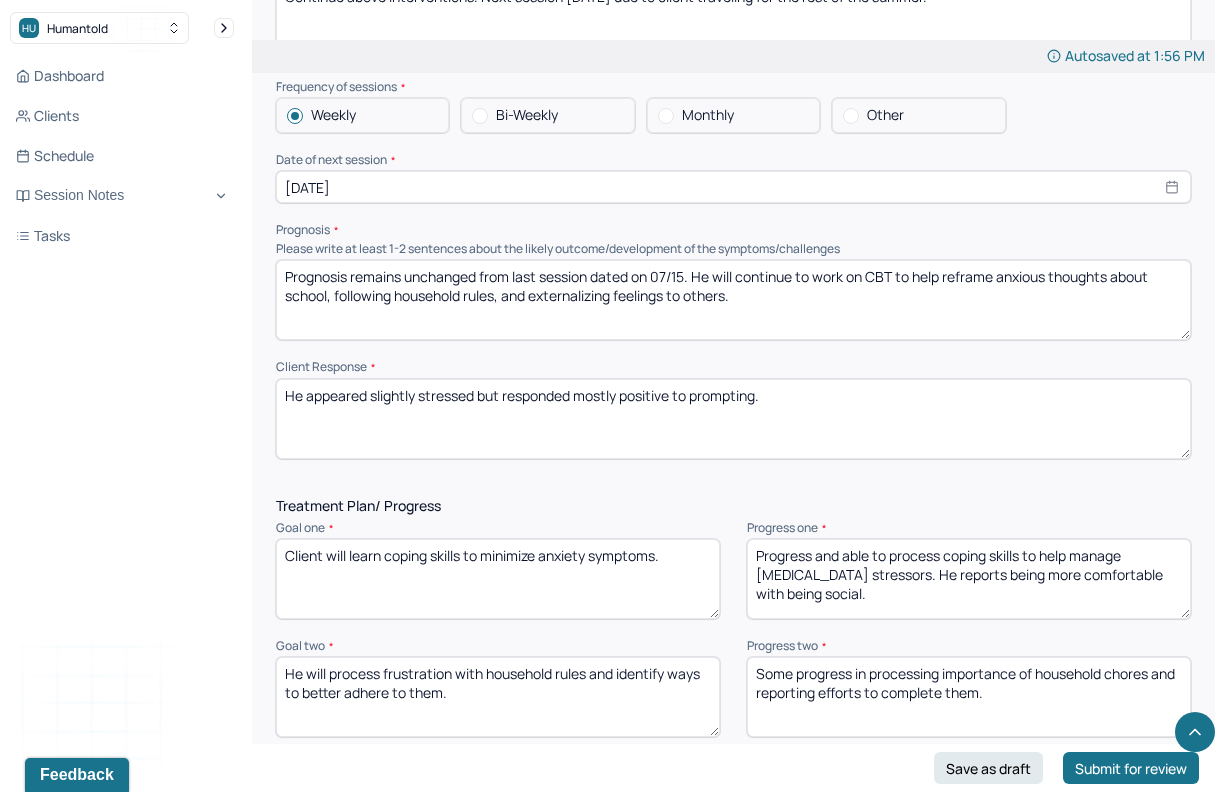 drag, startPoint x: 782, startPoint y: 406, endPoint x: 680, endPoint y: 393, distance: 102.825096 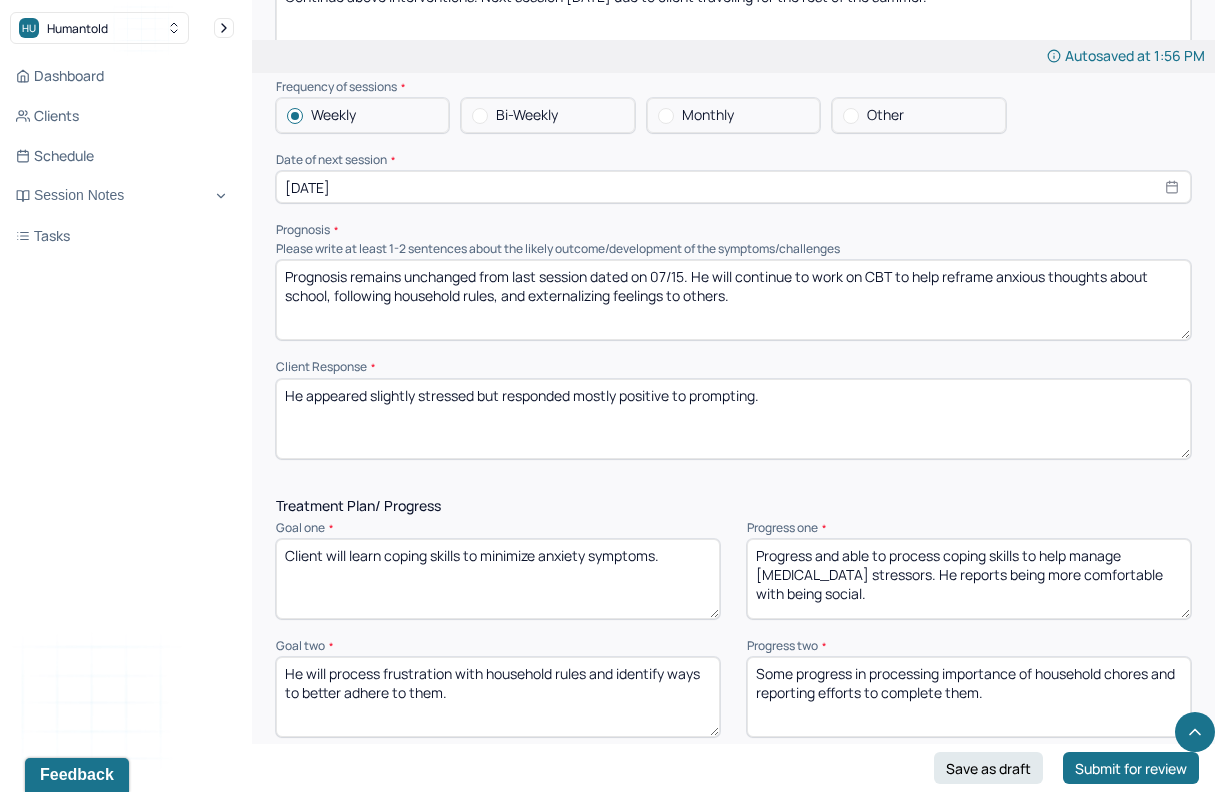 click on "He appeared slightly stressed but responded mostly positive to prompting." at bounding box center [733, 419] 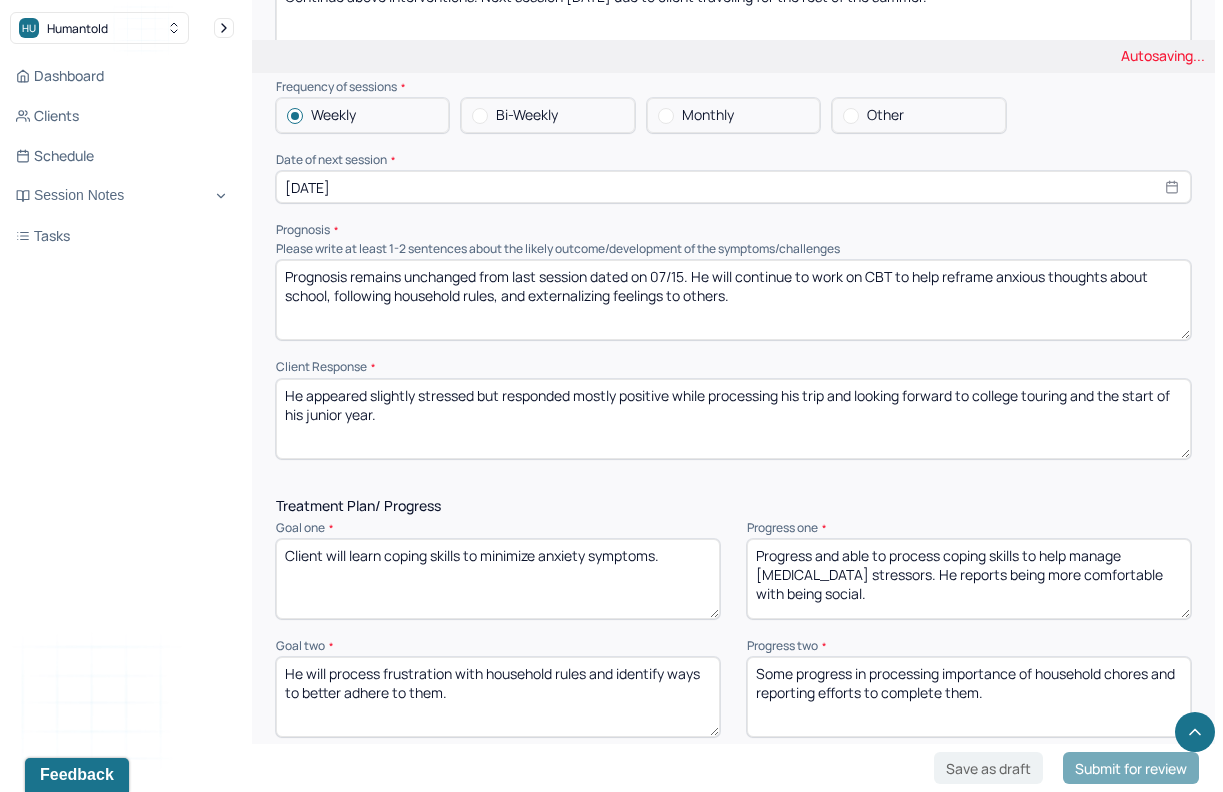 scroll, scrollTop: 2191, scrollLeft: 0, axis: vertical 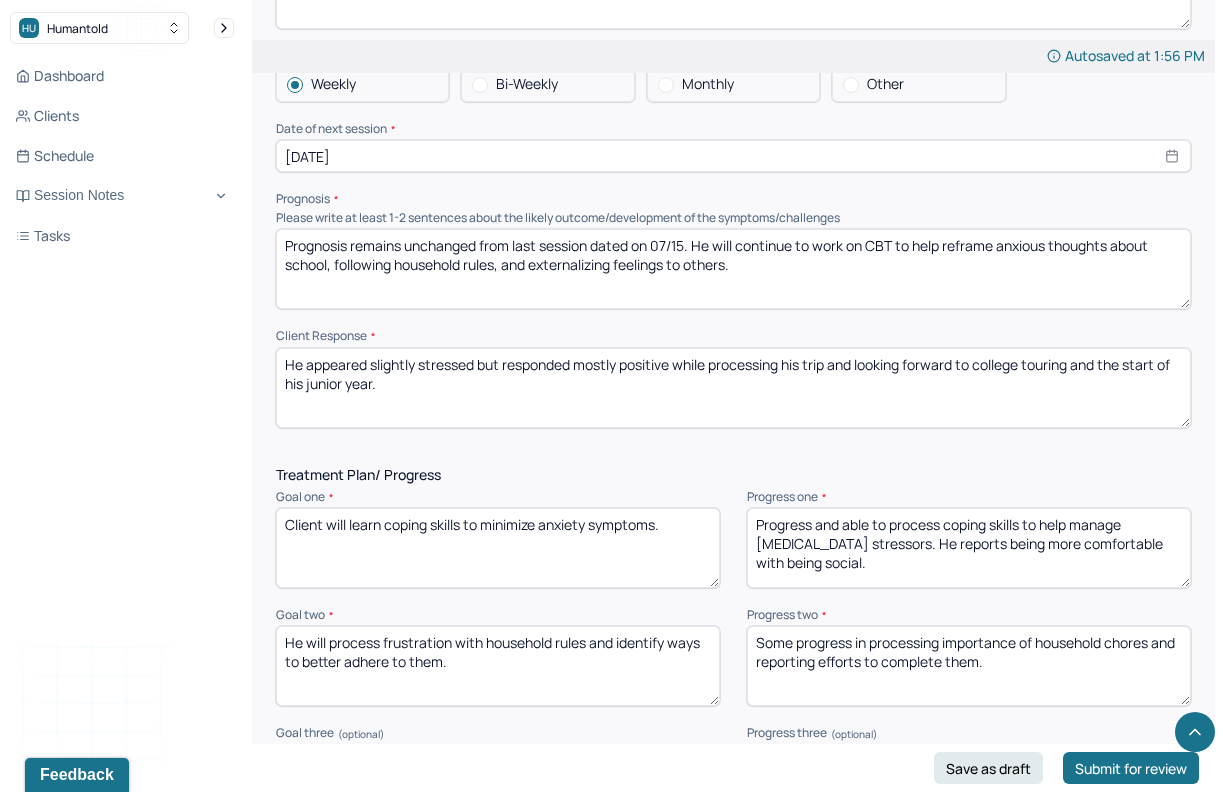type on "He appeared slightly stressed but responded mostly positive while processing his trip and looking forward to college touring and the start of his junior year." 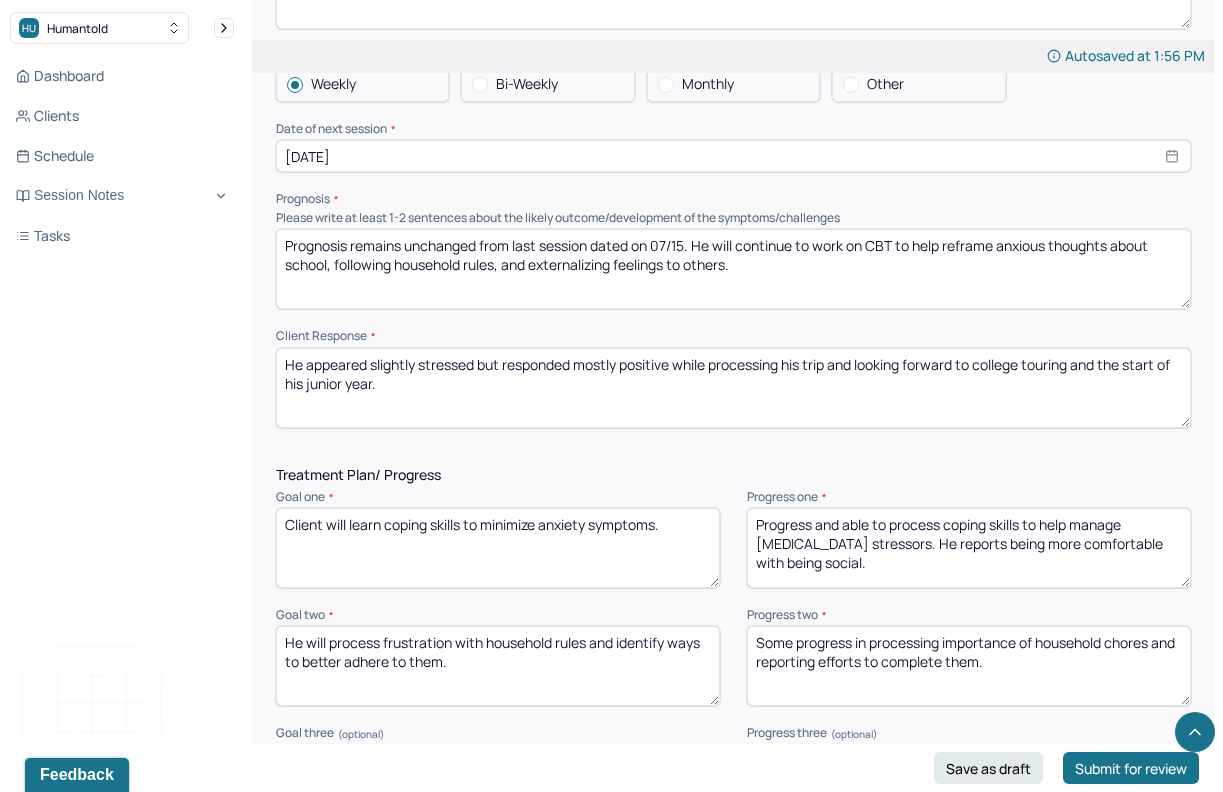 drag, startPoint x: 845, startPoint y: 569, endPoint x: 1028, endPoint y: 517, distance: 190.24458 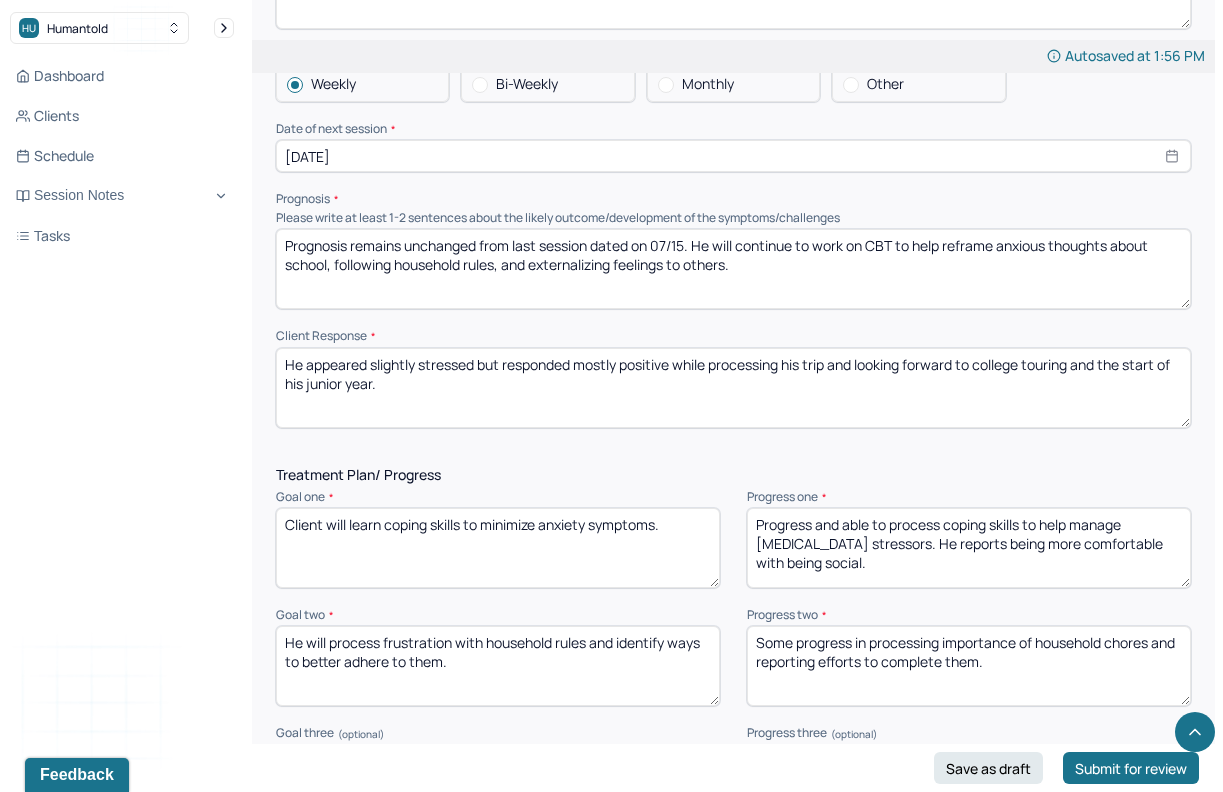 click on "Progress and able to process coping skills to help manage [MEDICAL_DATA] stressors. He reports being more comfortable with being social." at bounding box center (969, 548) 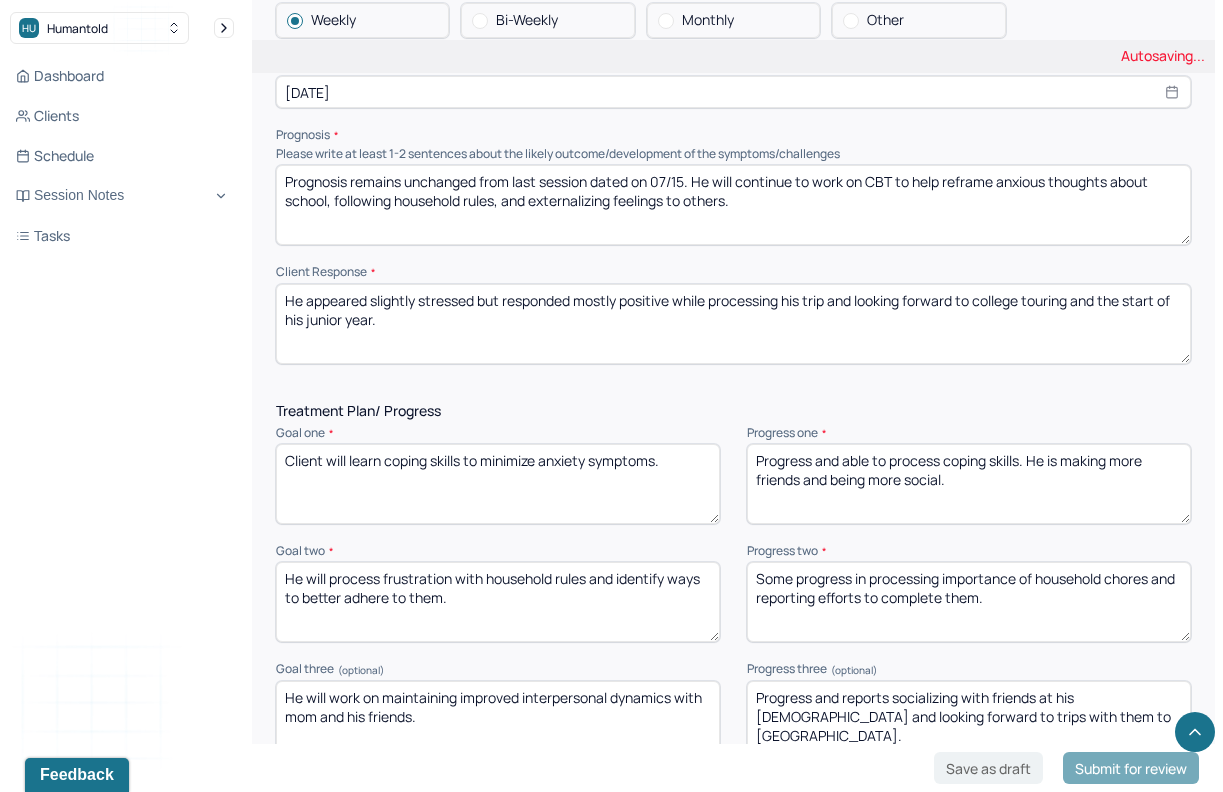 scroll, scrollTop: 2270, scrollLeft: 0, axis: vertical 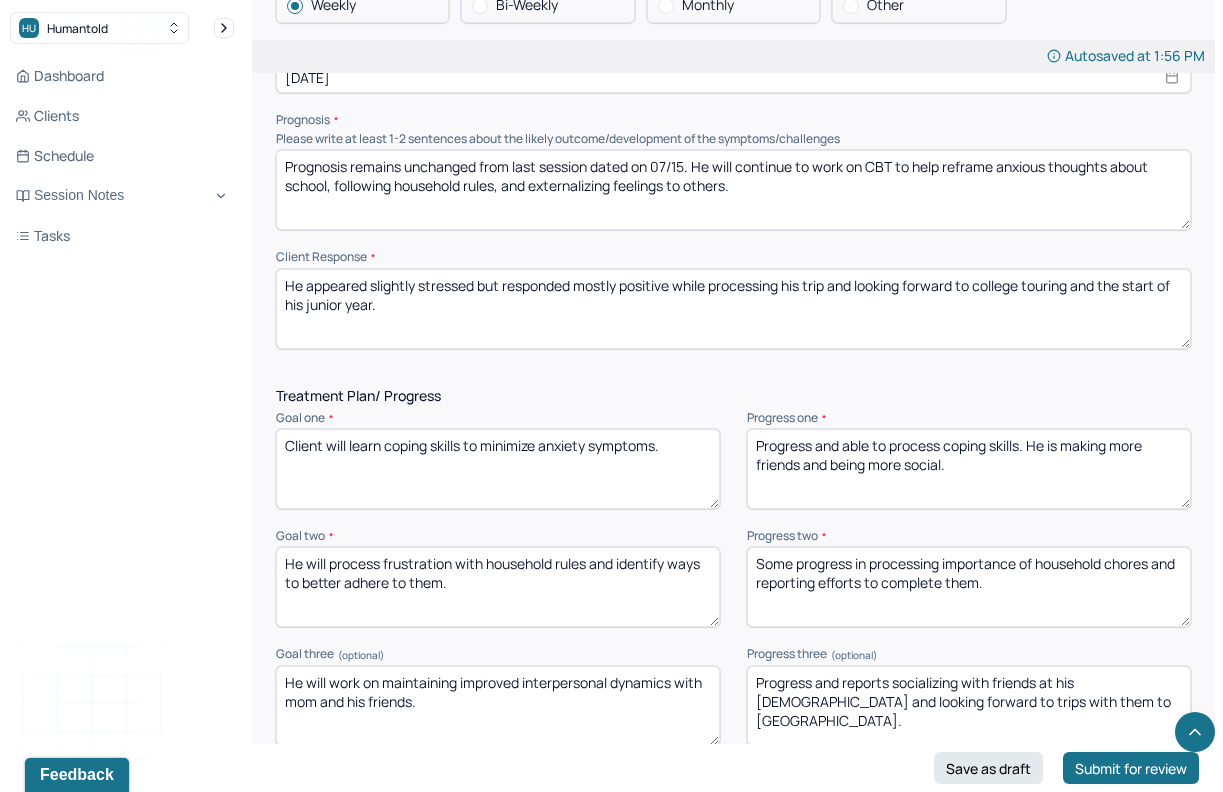 type on "Progress and able to process coping skills. He is making more friends and being more social." 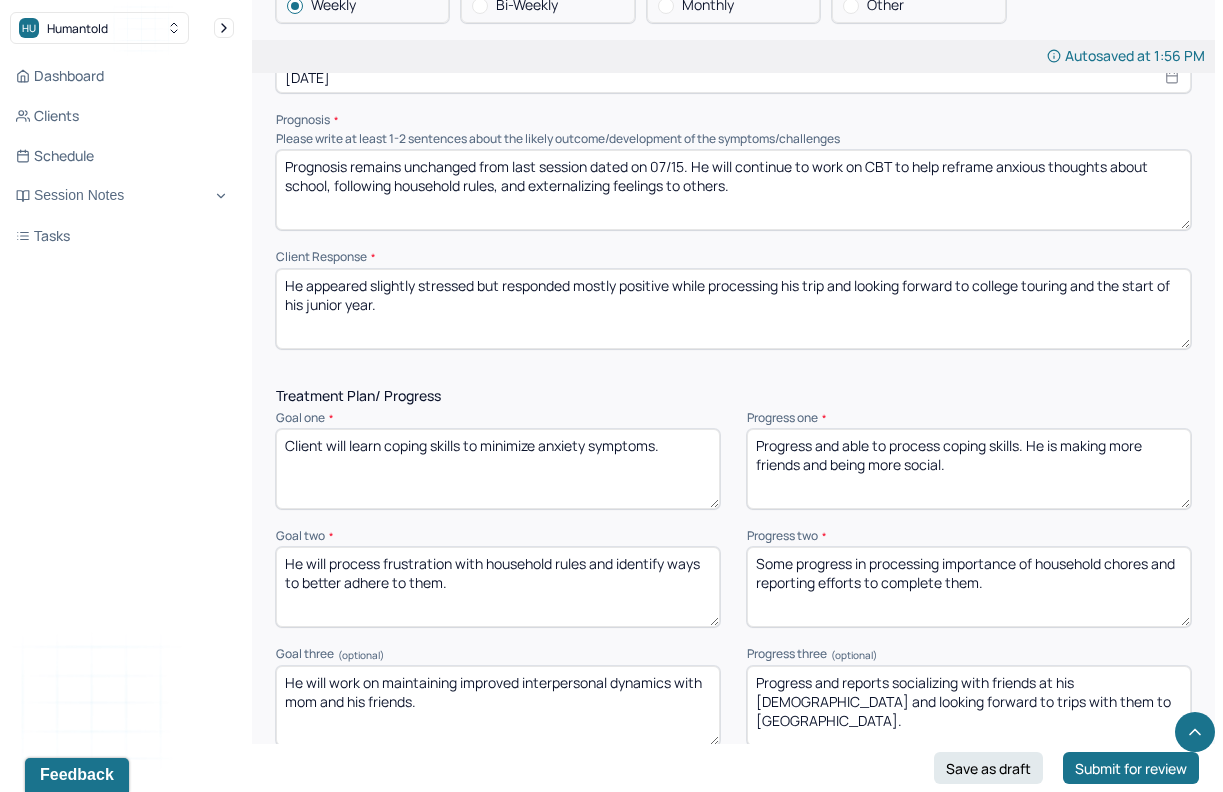 drag, startPoint x: 1007, startPoint y: 586, endPoint x: 992, endPoint y: 585, distance: 15.033297 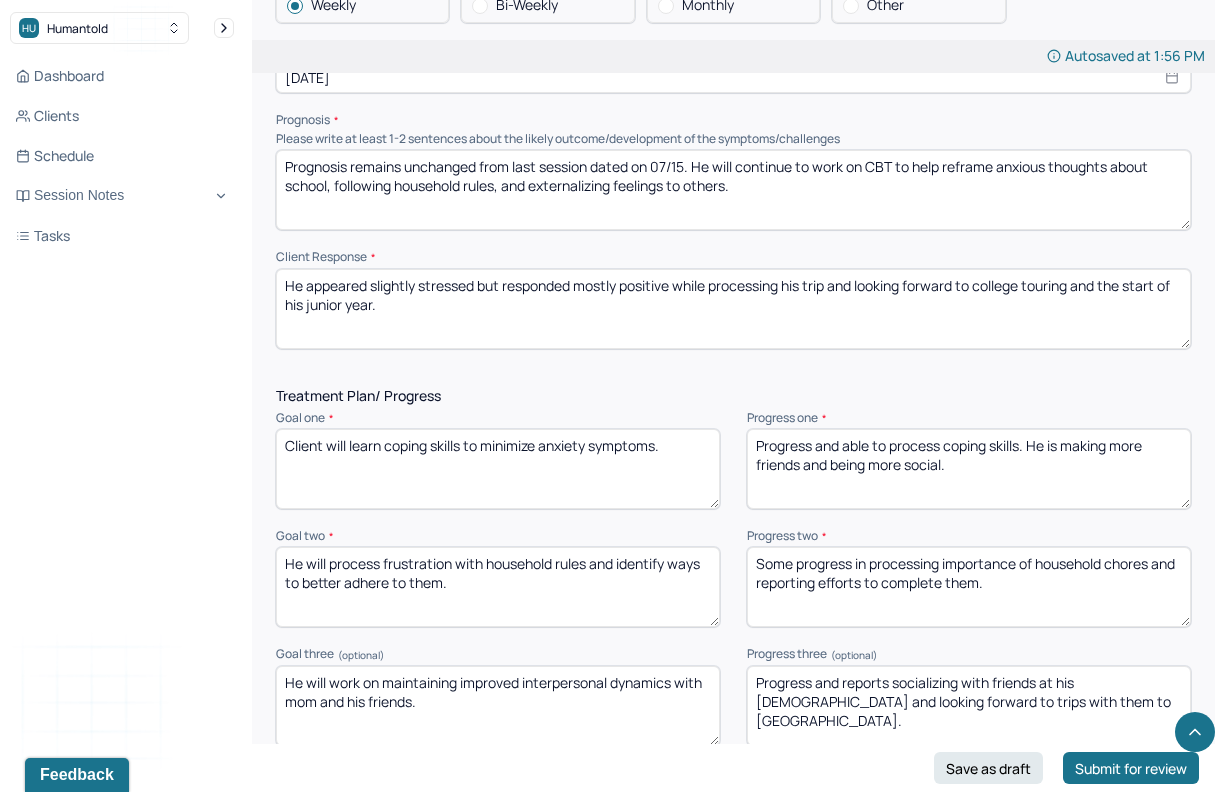 click on "Some progress in processing importance of household chores and reporting efforts to complete them." at bounding box center [969, 587] 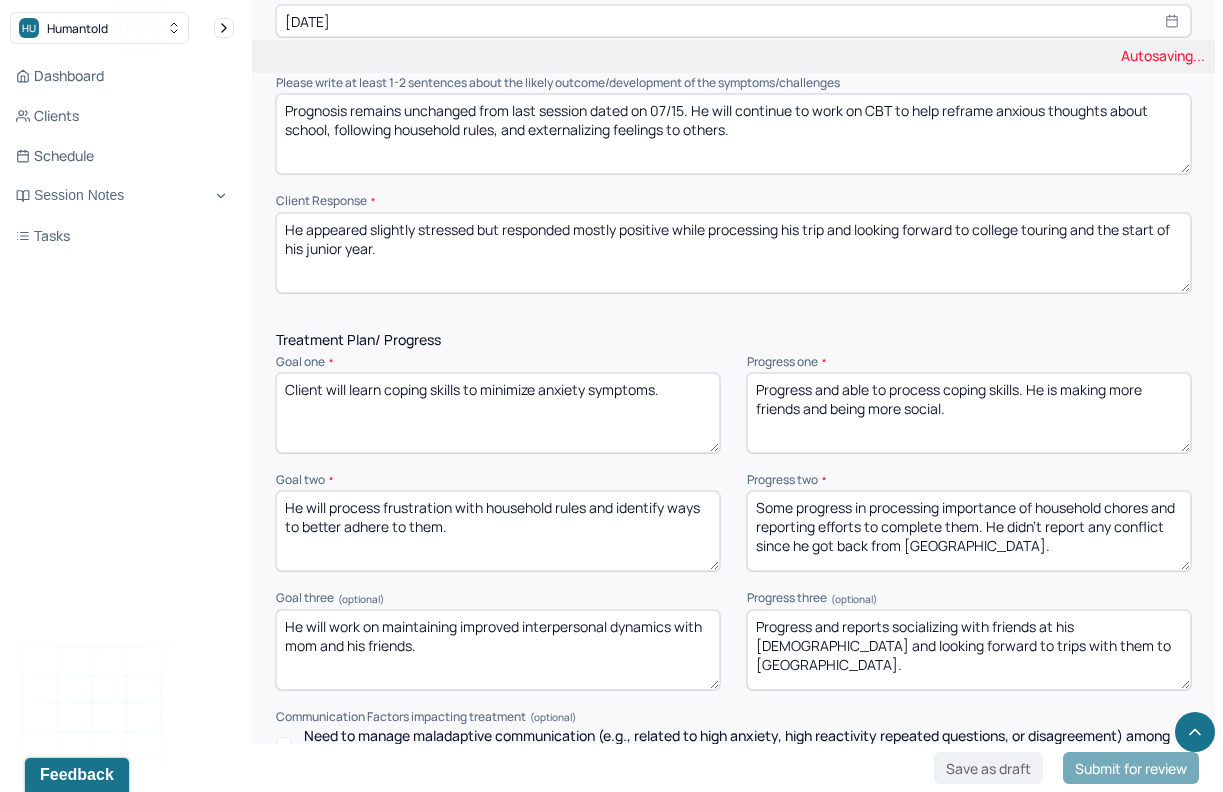 scroll, scrollTop: 2383, scrollLeft: 0, axis: vertical 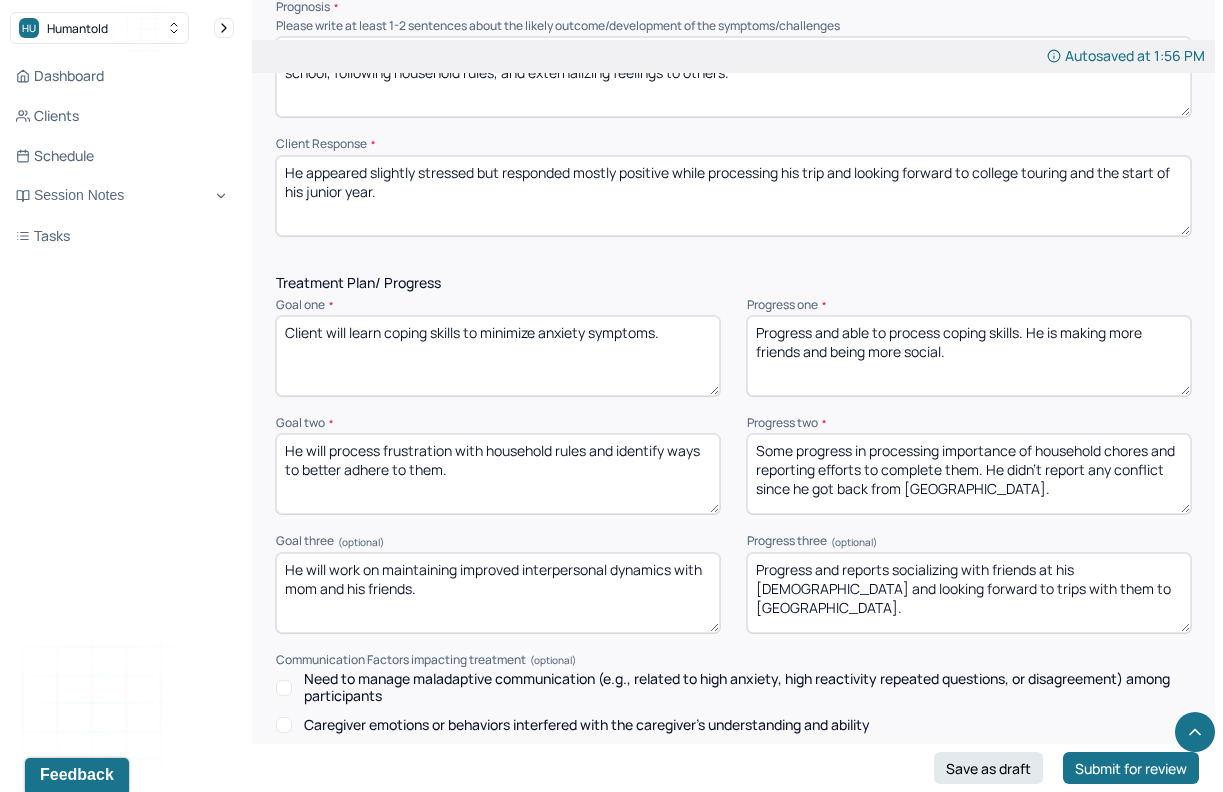 type on "Some progress in processing importance of household chores and reporting efforts to complete them. He didn't report any conflict since he got back from [GEOGRAPHIC_DATA]." 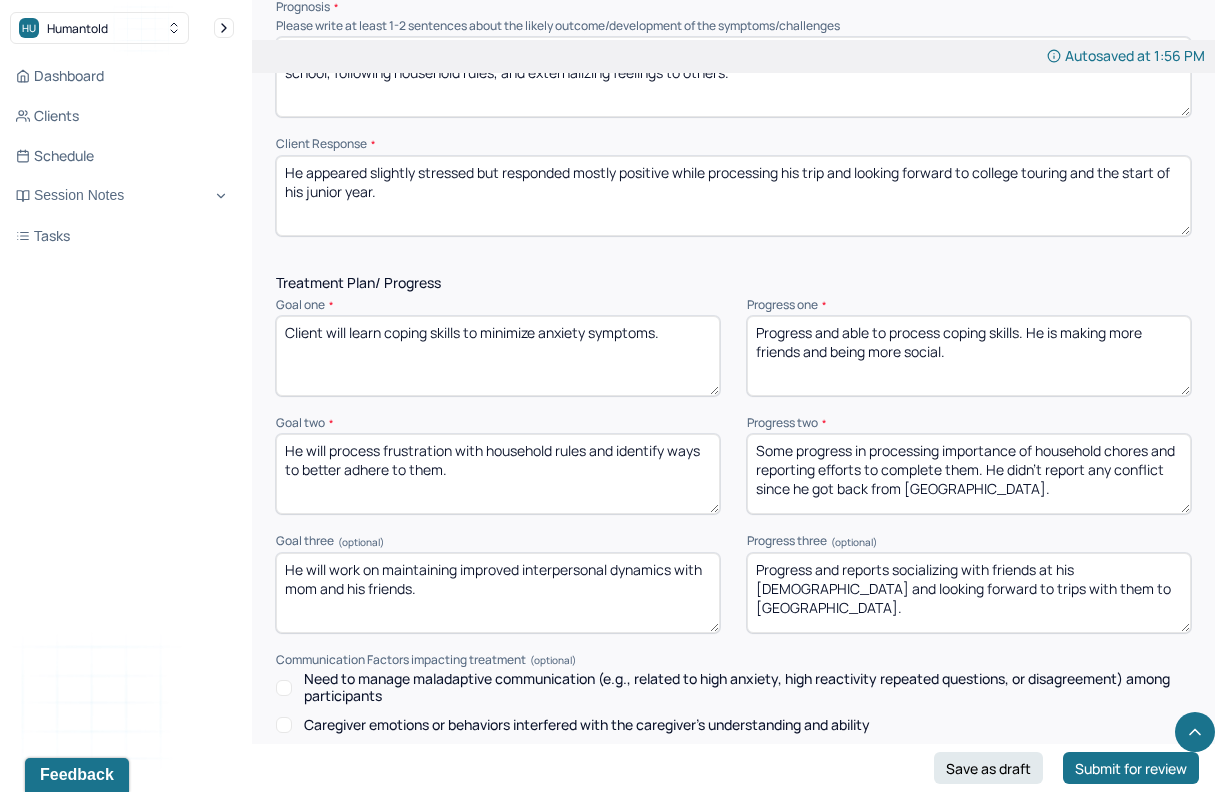 drag, startPoint x: 1070, startPoint y: 588, endPoint x: 1141, endPoint y: 561, distance: 75.96052 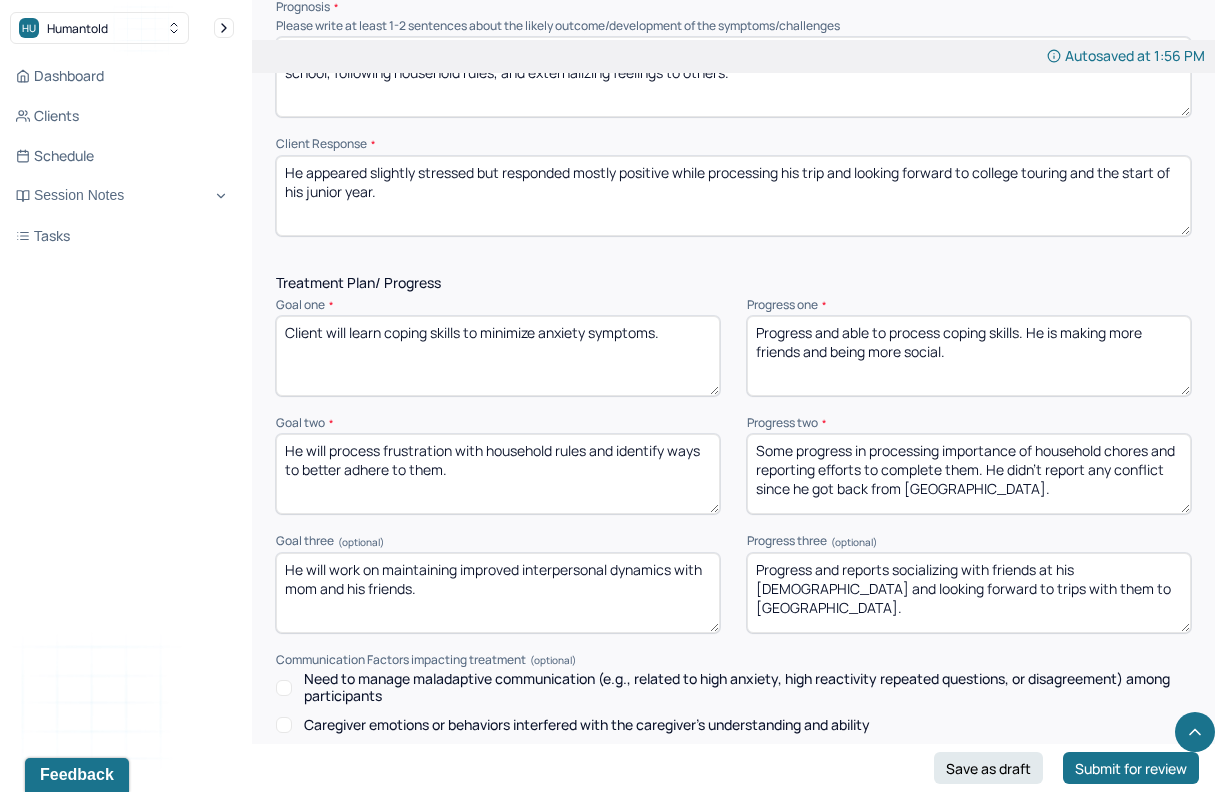 click on "Progress and reports socializing with friends at his [DEMOGRAPHIC_DATA] and looking forward to trips with them to [GEOGRAPHIC_DATA]." at bounding box center [969, 593] 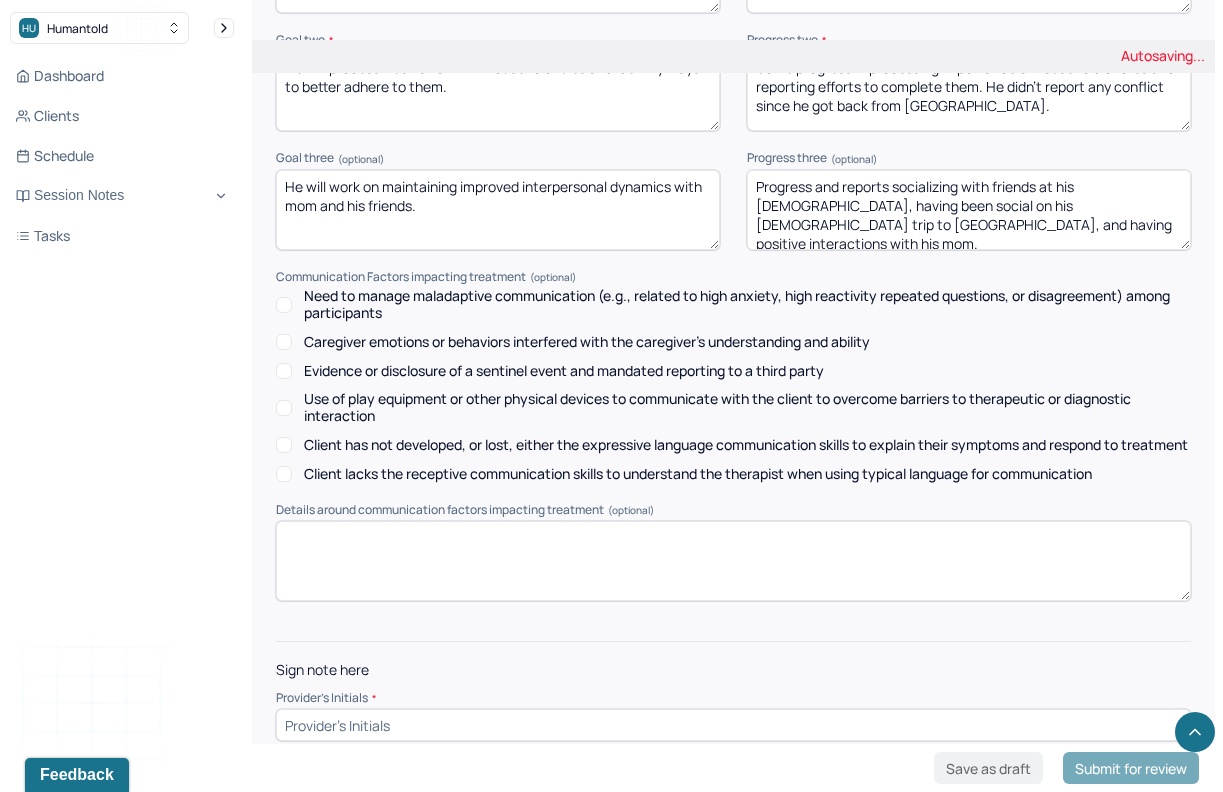 scroll, scrollTop: 2802, scrollLeft: 0, axis: vertical 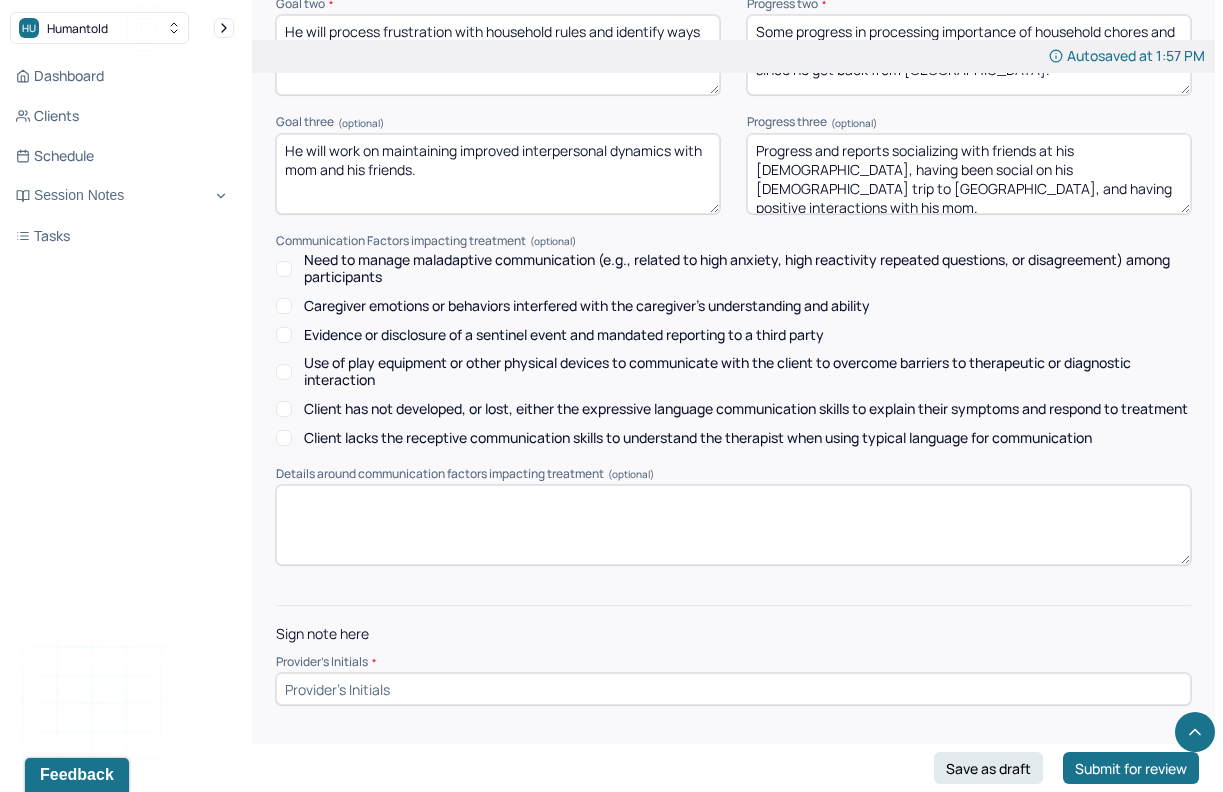 type on "Progress and reports socializing with friends at his [DEMOGRAPHIC_DATA], having been social on his [DEMOGRAPHIC_DATA] trip to [GEOGRAPHIC_DATA], and having positive interactions with his mom." 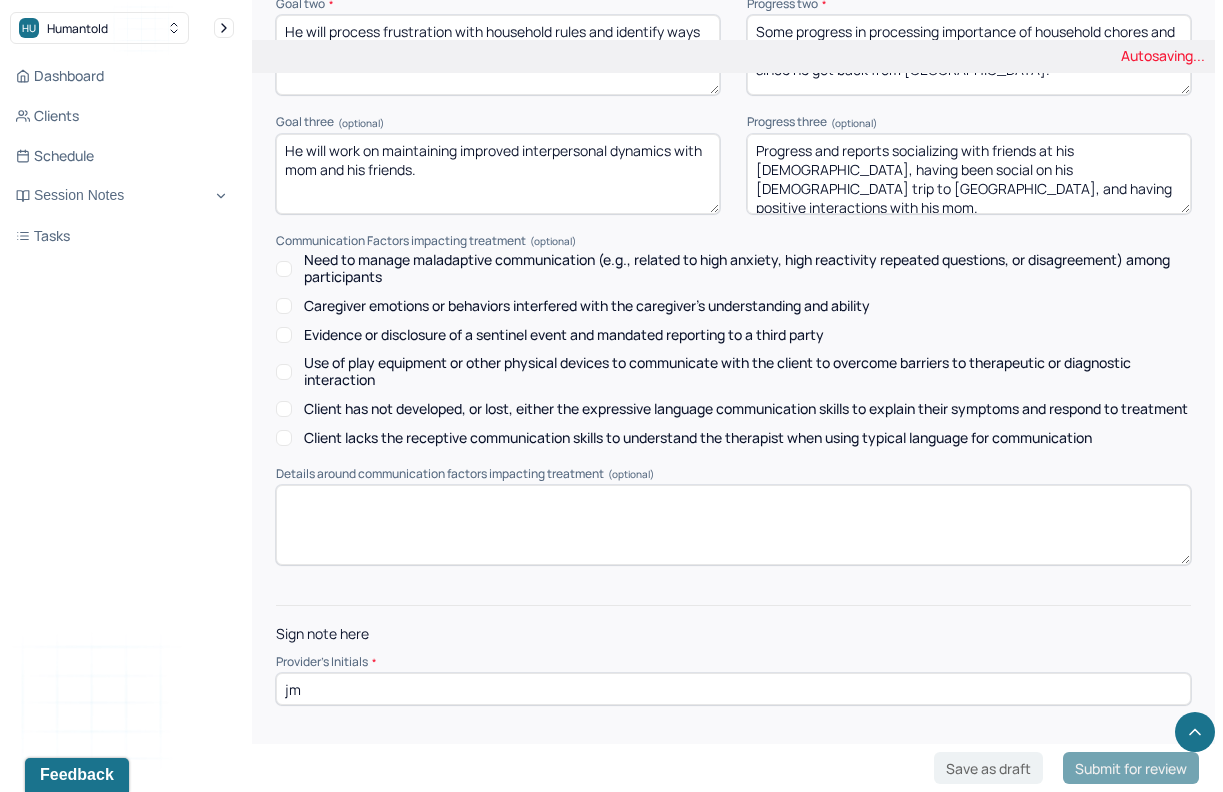 type on "jm" 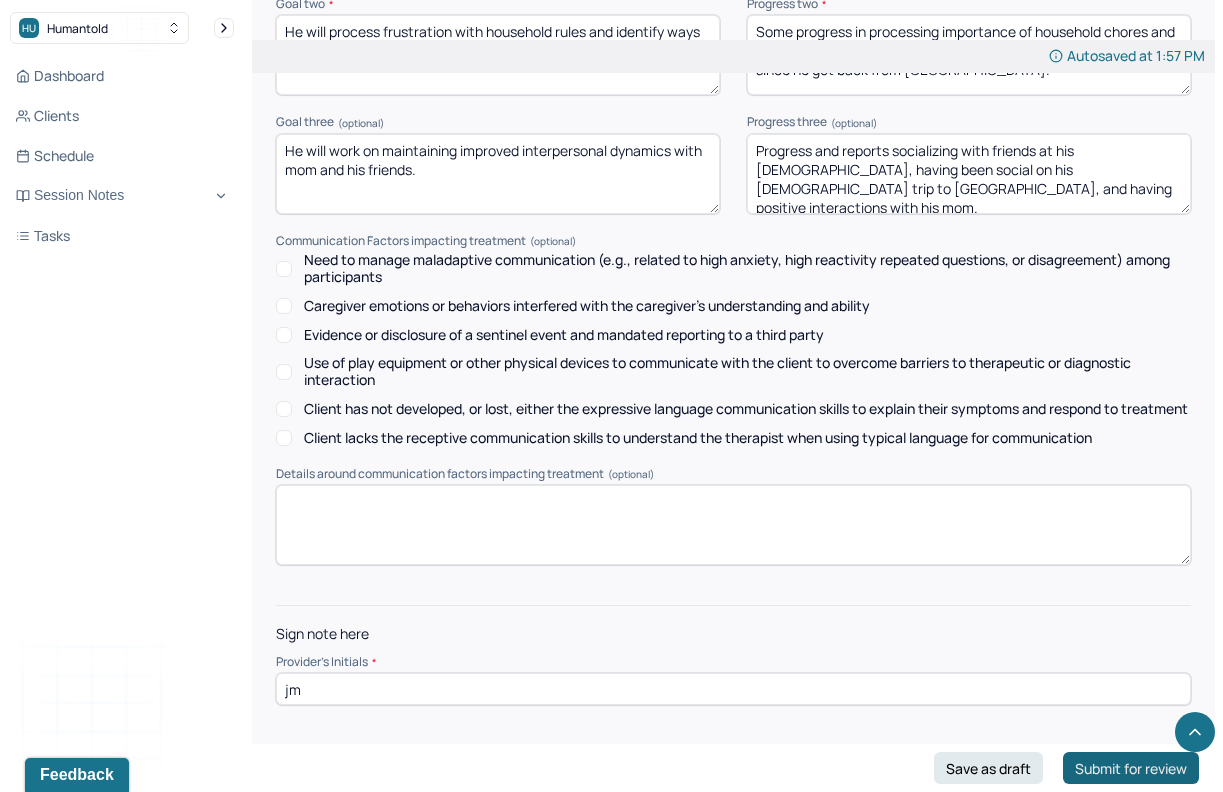 click on "Submit for review" at bounding box center (1131, 768) 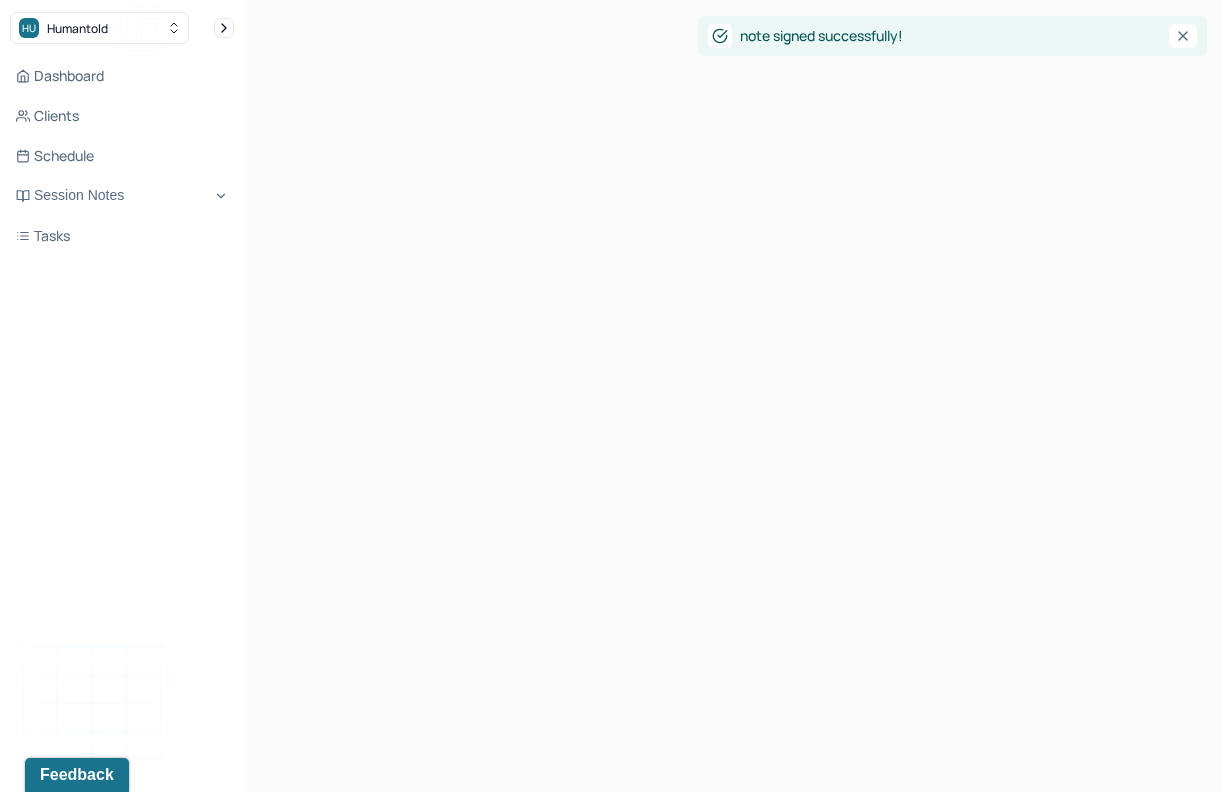 scroll, scrollTop: 0, scrollLeft: 0, axis: both 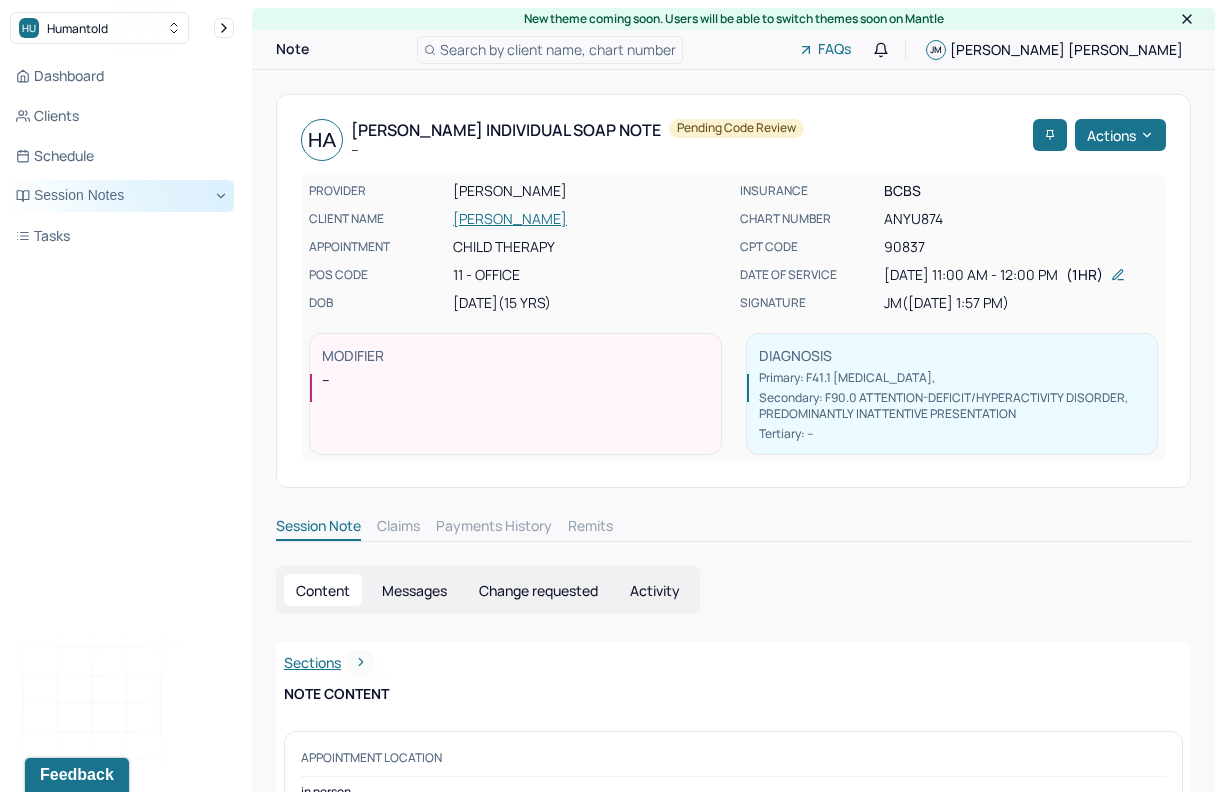 click on "Session Notes" at bounding box center (122, 196) 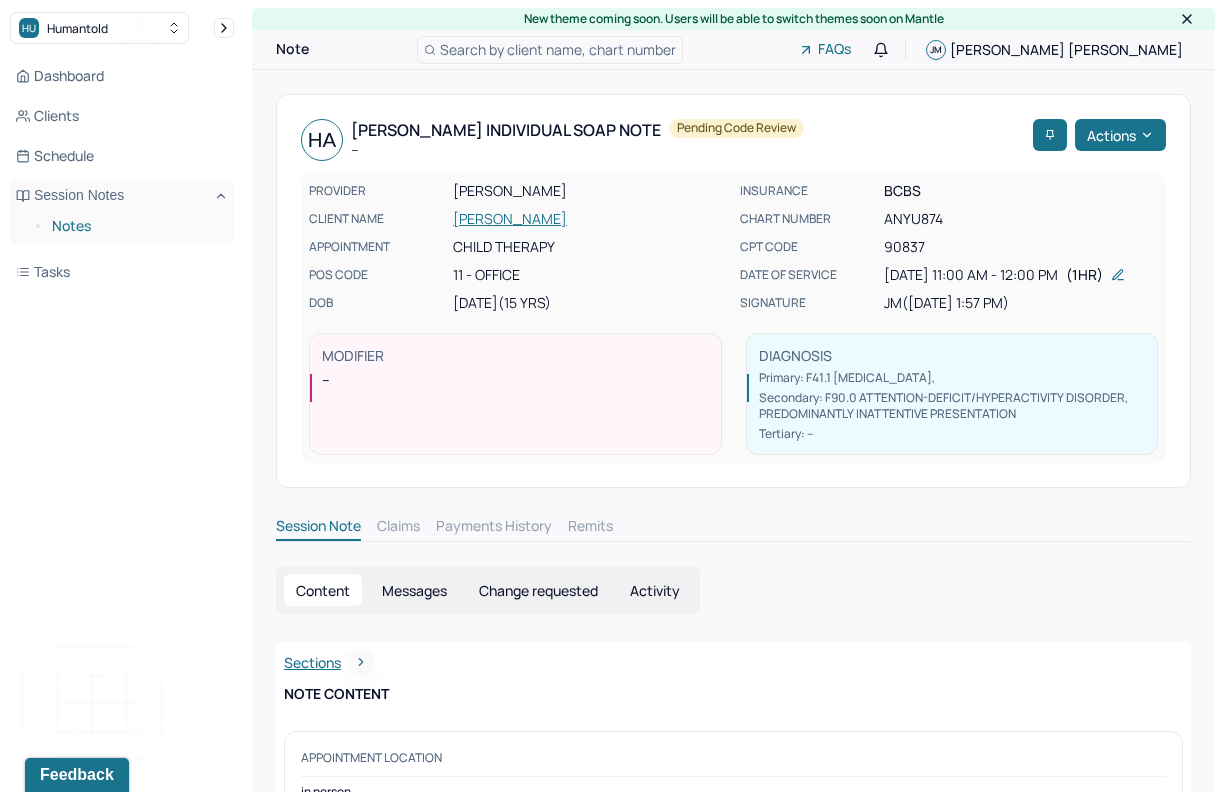 click on "Notes" at bounding box center (135, 226) 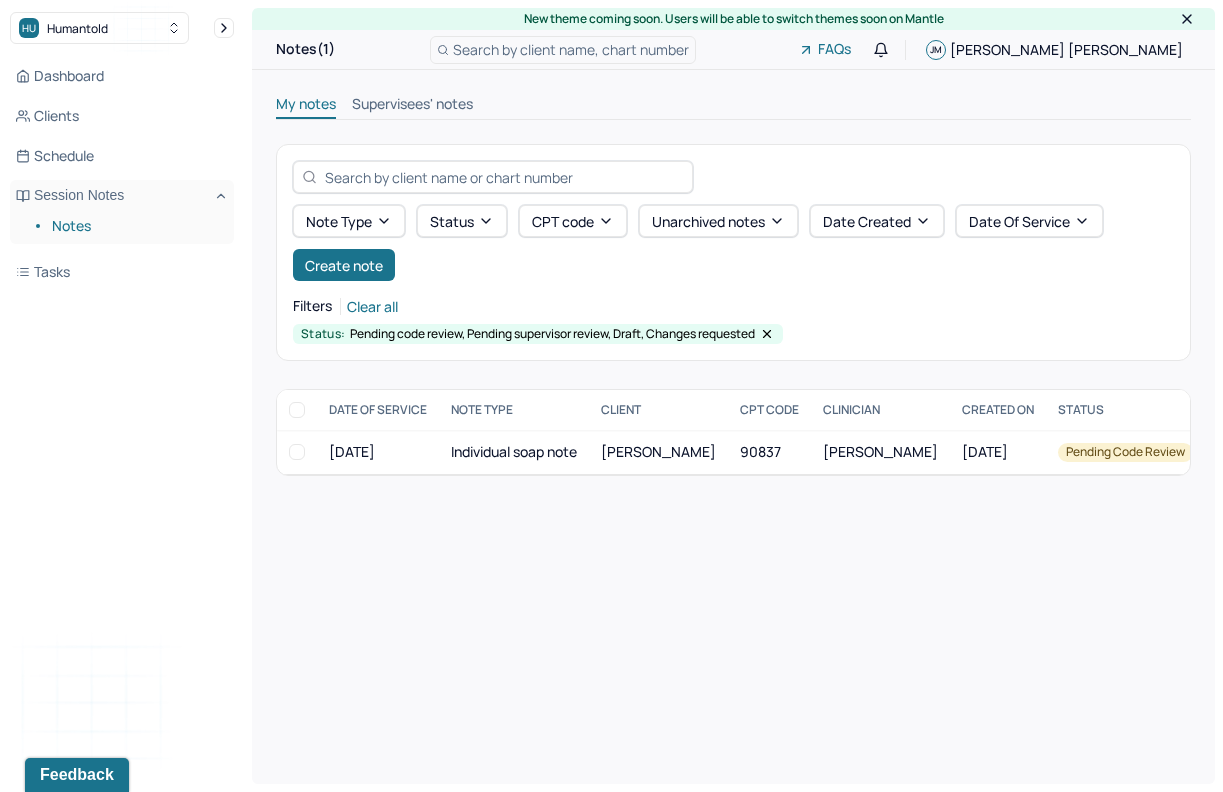 click on "Supervisees' notes" at bounding box center [412, 106] 